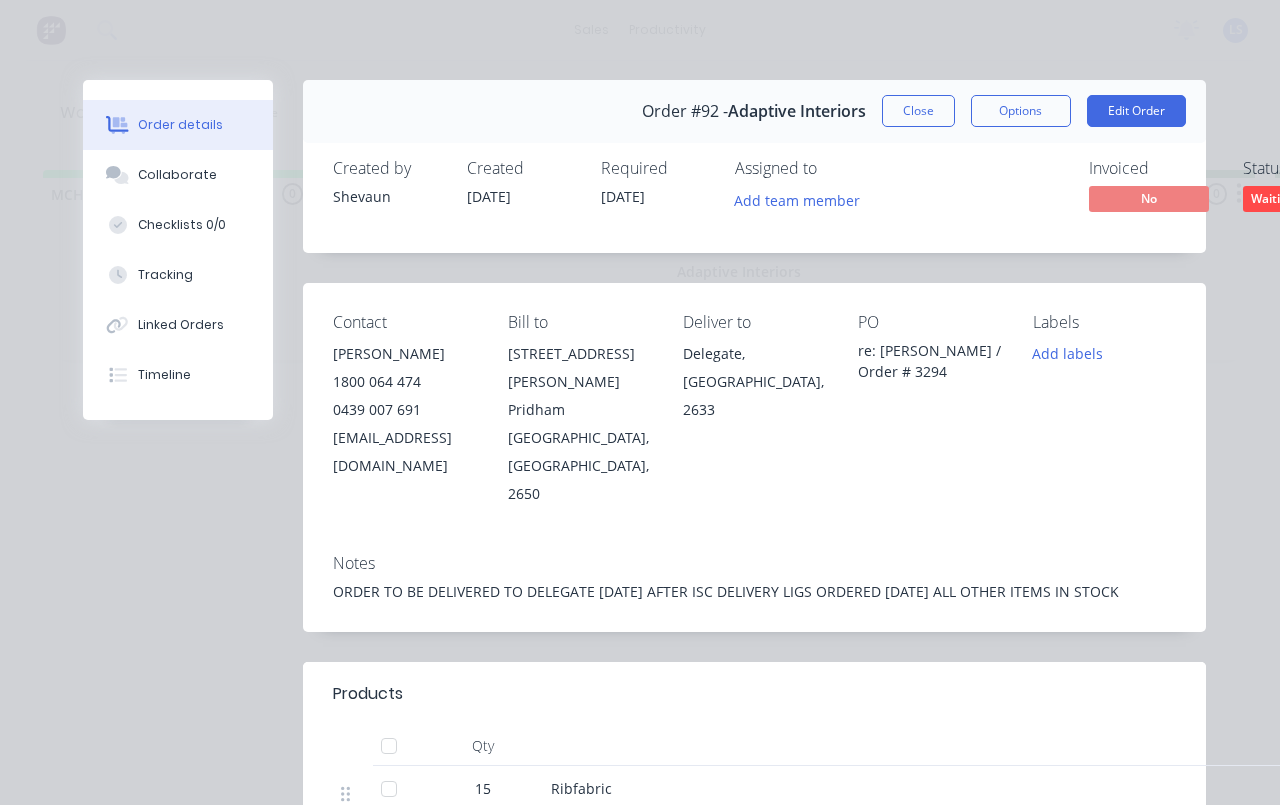scroll, scrollTop: 62, scrollLeft: 235, axis: both 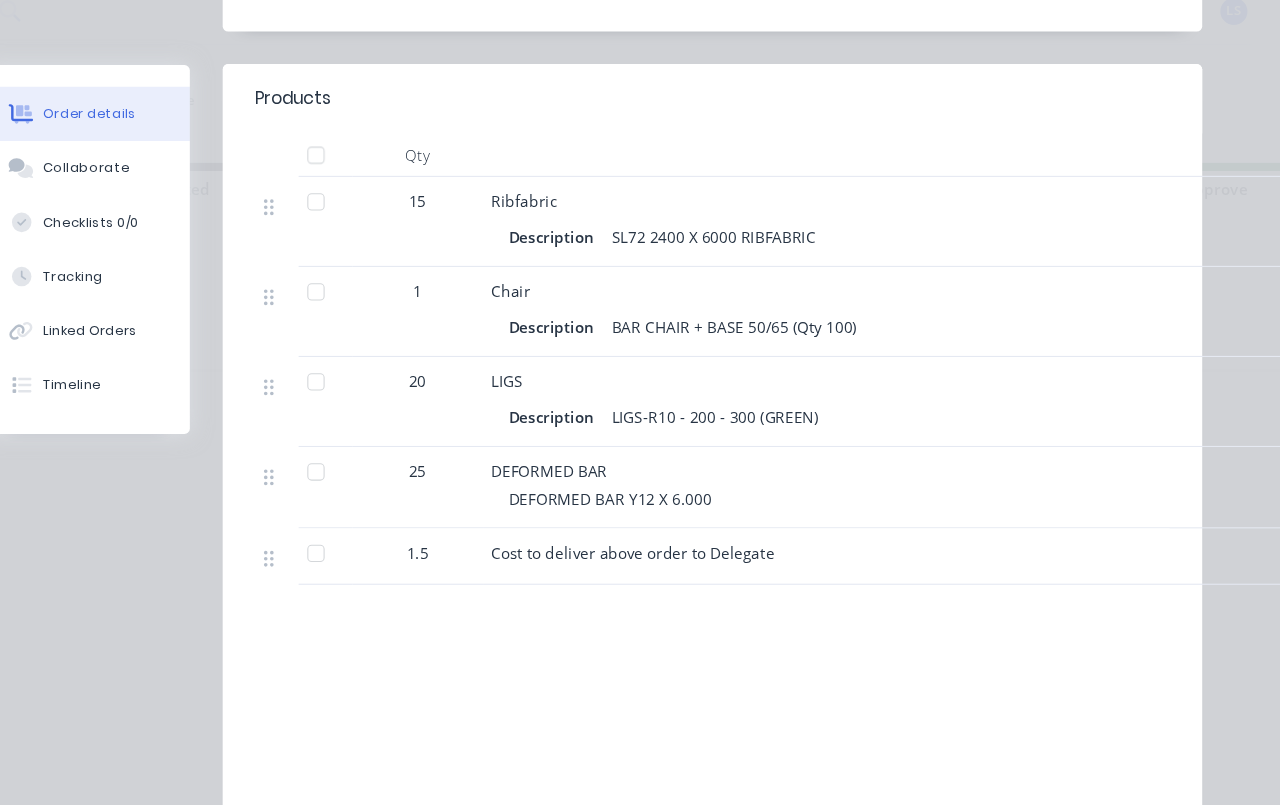 click on "Tracking" at bounding box center (165, 275) 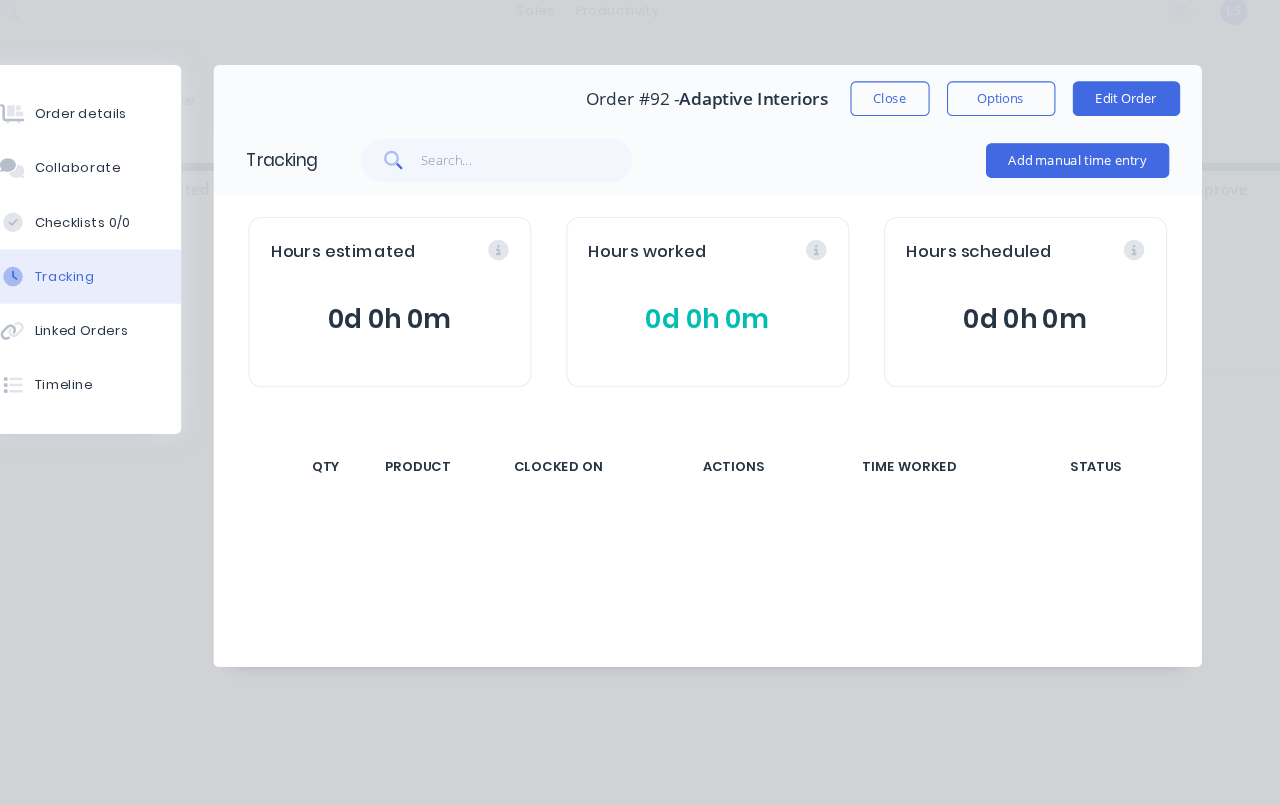 scroll, scrollTop: 0, scrollLeft: 0, axis: both 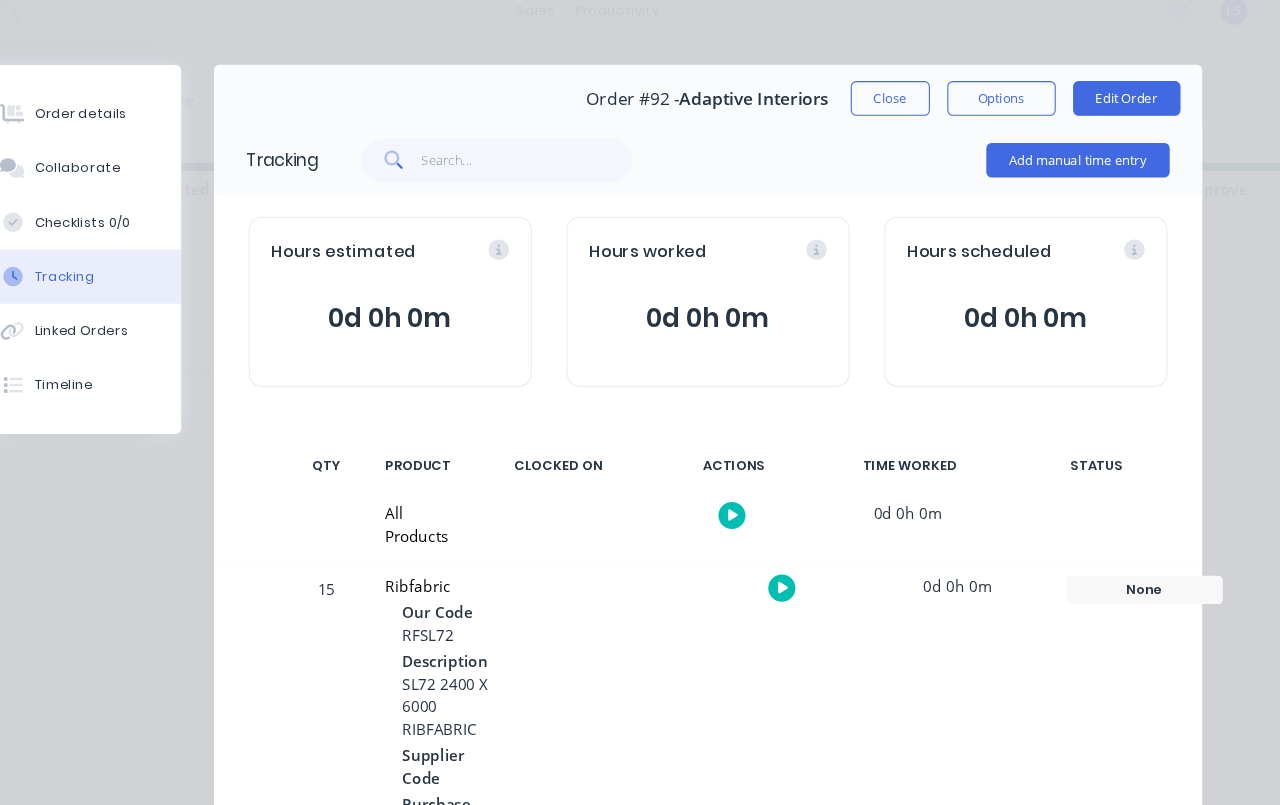 click on "Add manual time entry" at bounding box center [1091, 168] 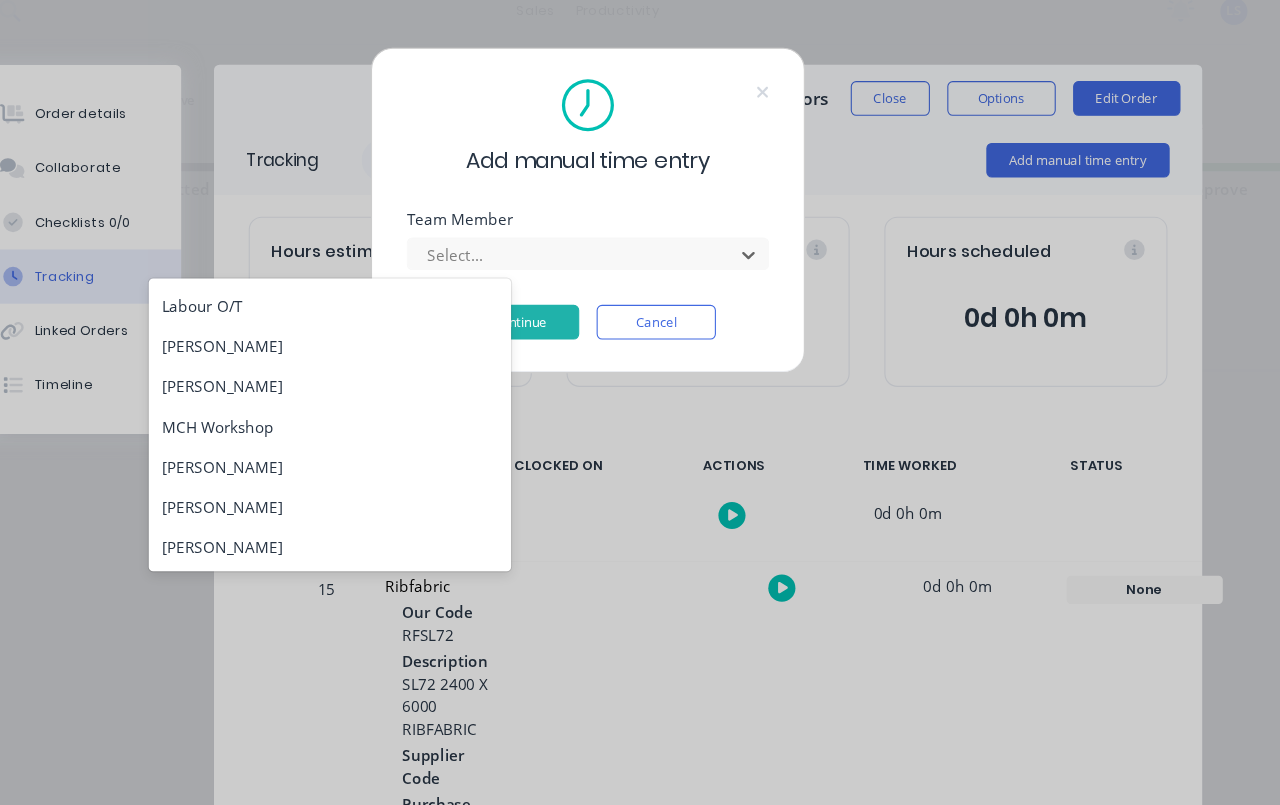 scroll, scrollTop: 118, scrollLeft: 0, axis: vertical 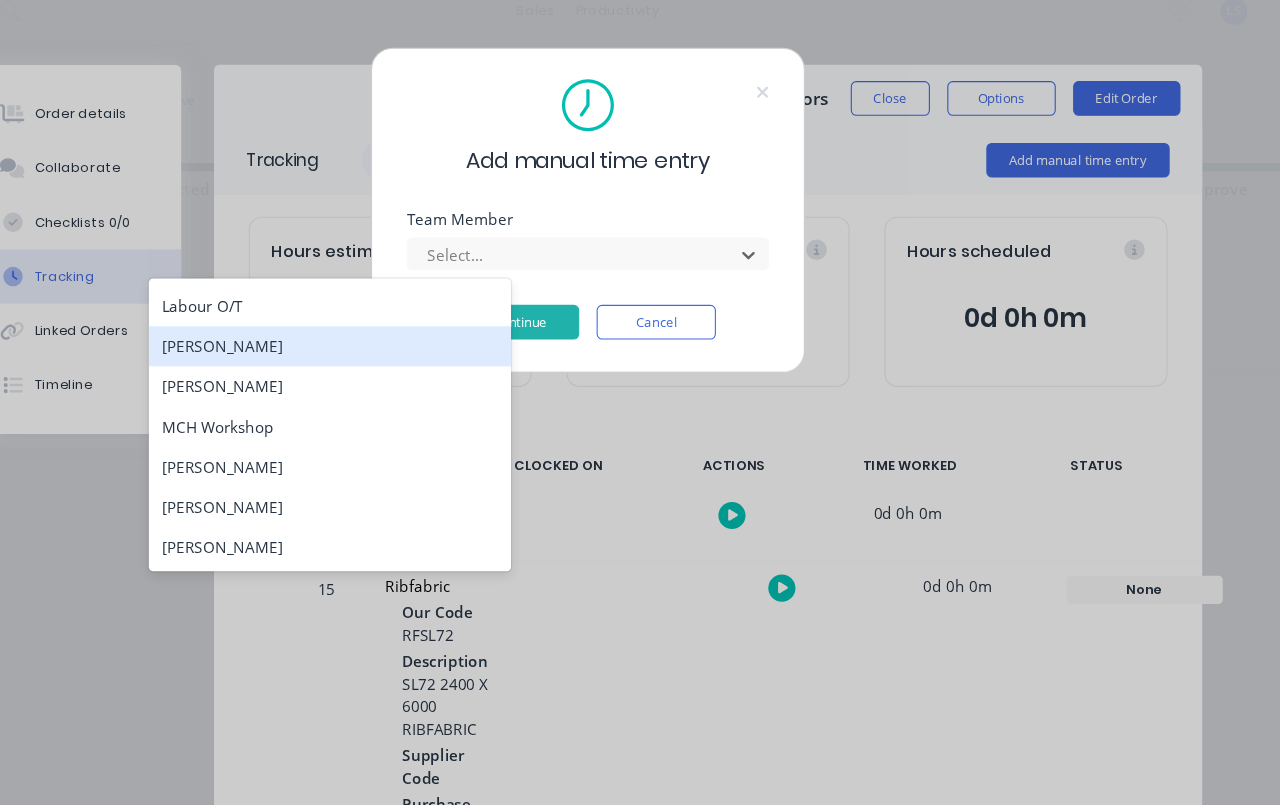 click on "[PERSON_NAME]" at bounding box center [402, 339] 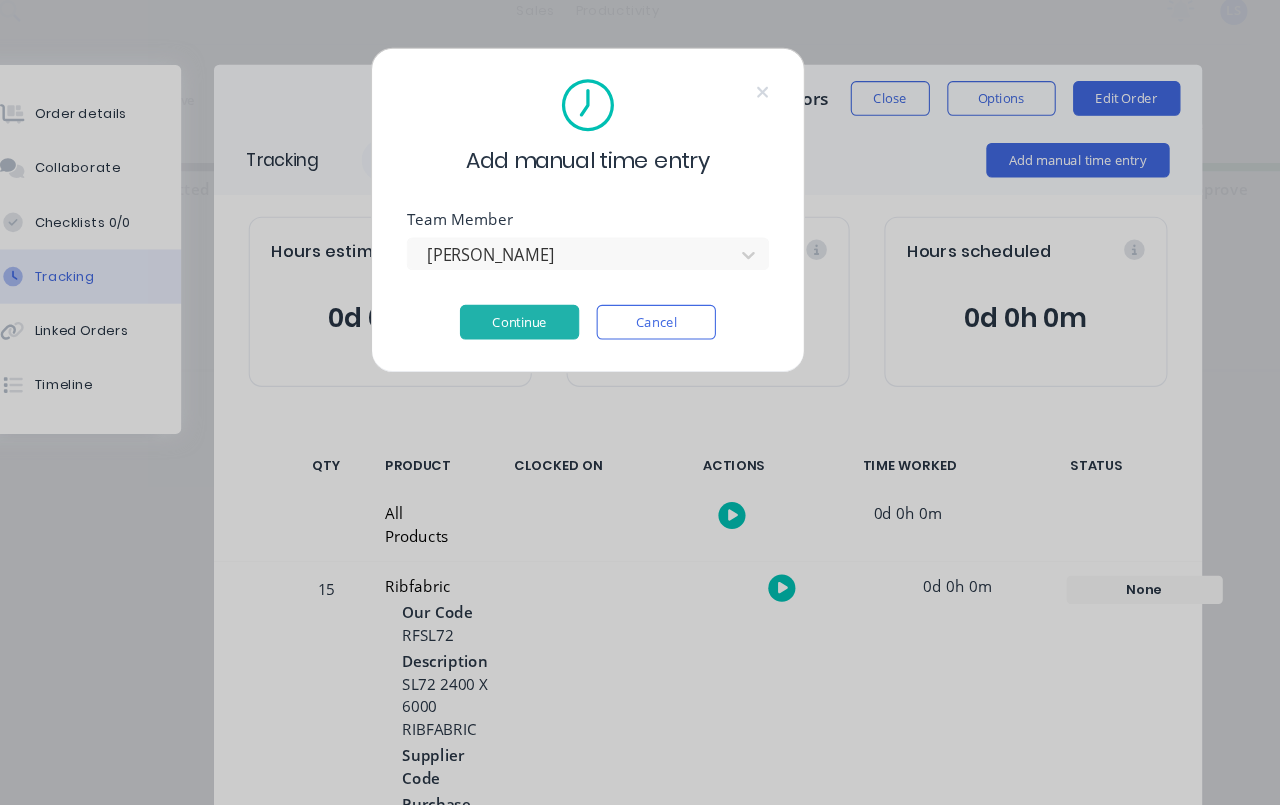 click on "Continue" at bounding box center (577, 317) 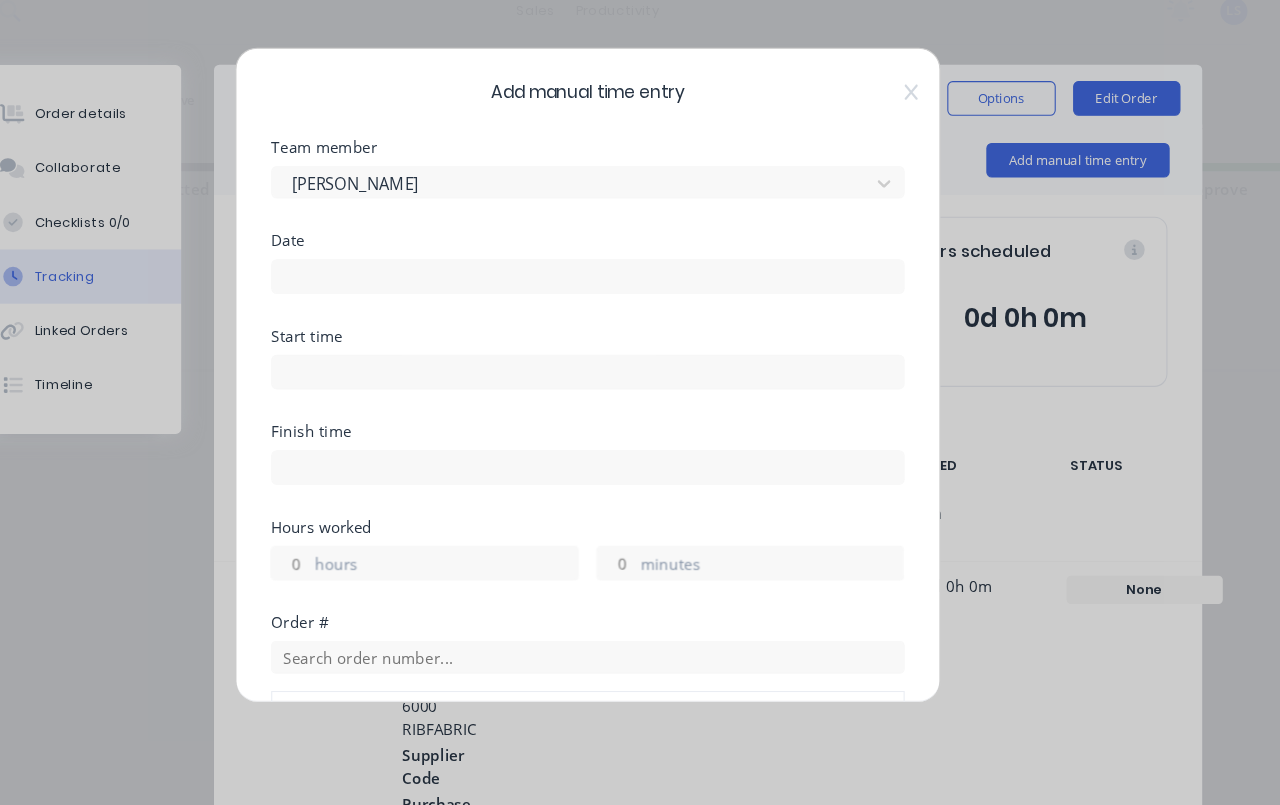 click at bounding box center (640, 275) 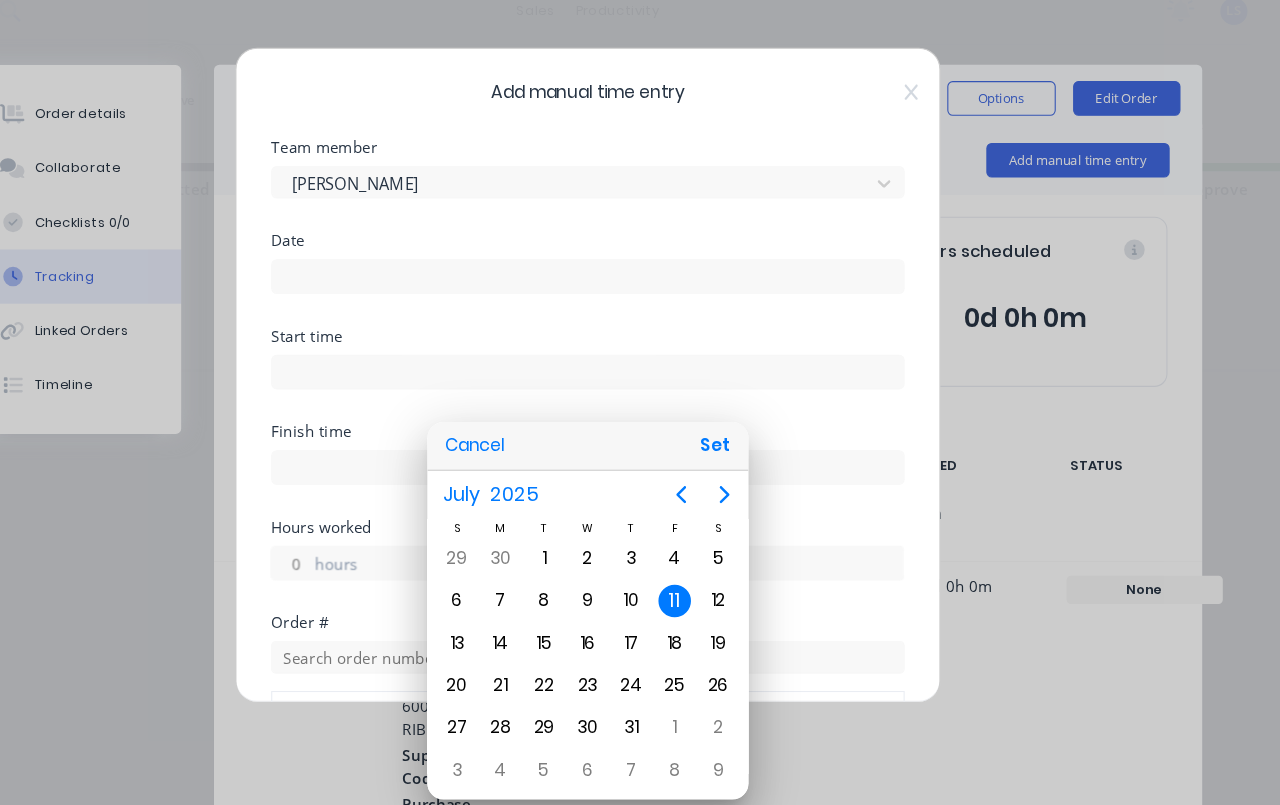click on "Set" at bounding box center [757, 431] 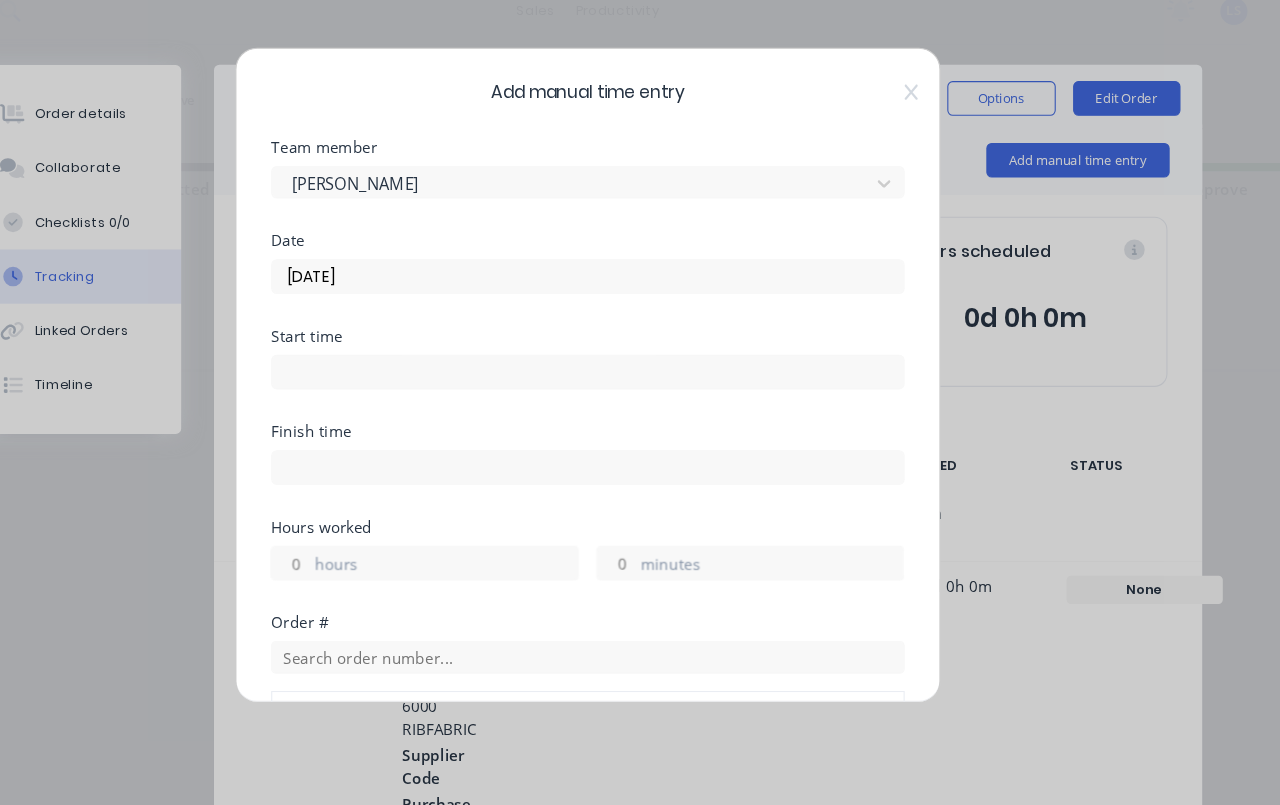 click at bounding box center [640, 363] 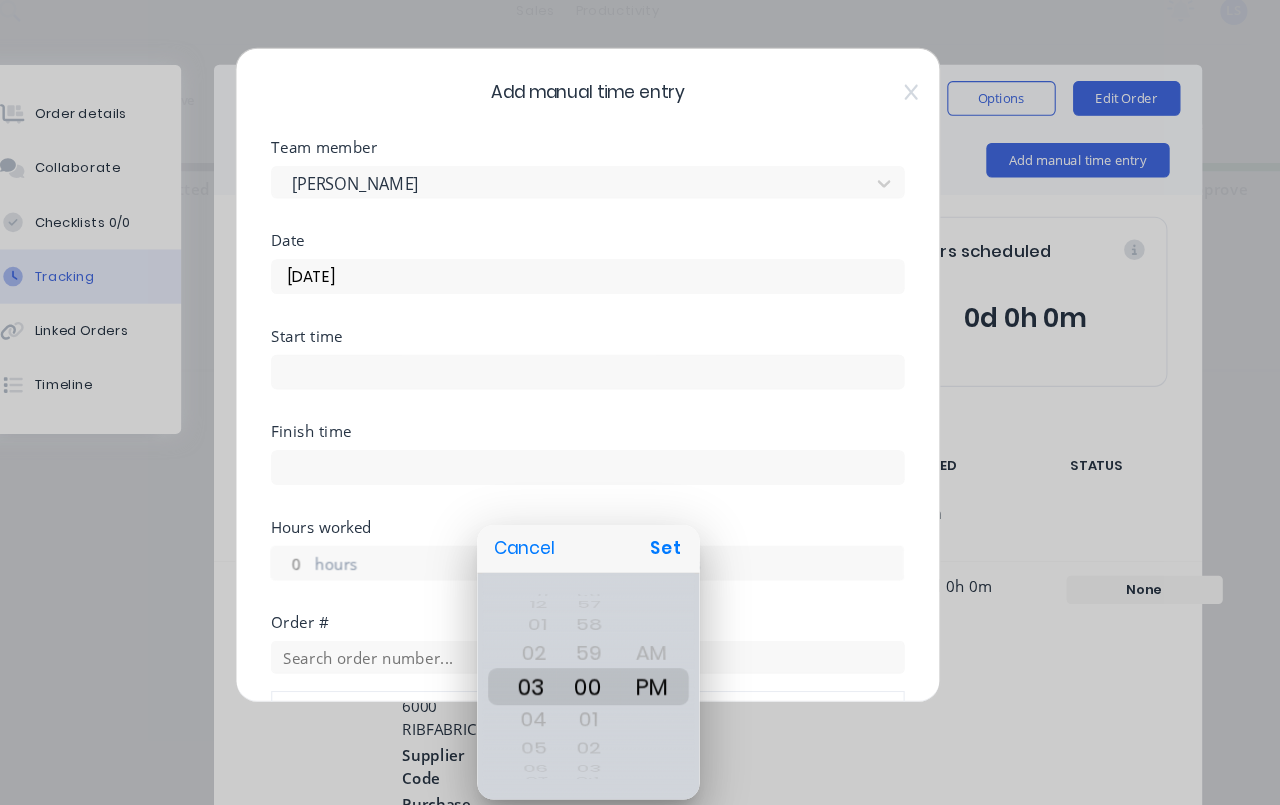 click on "Set" at bounding box center [712, 526] 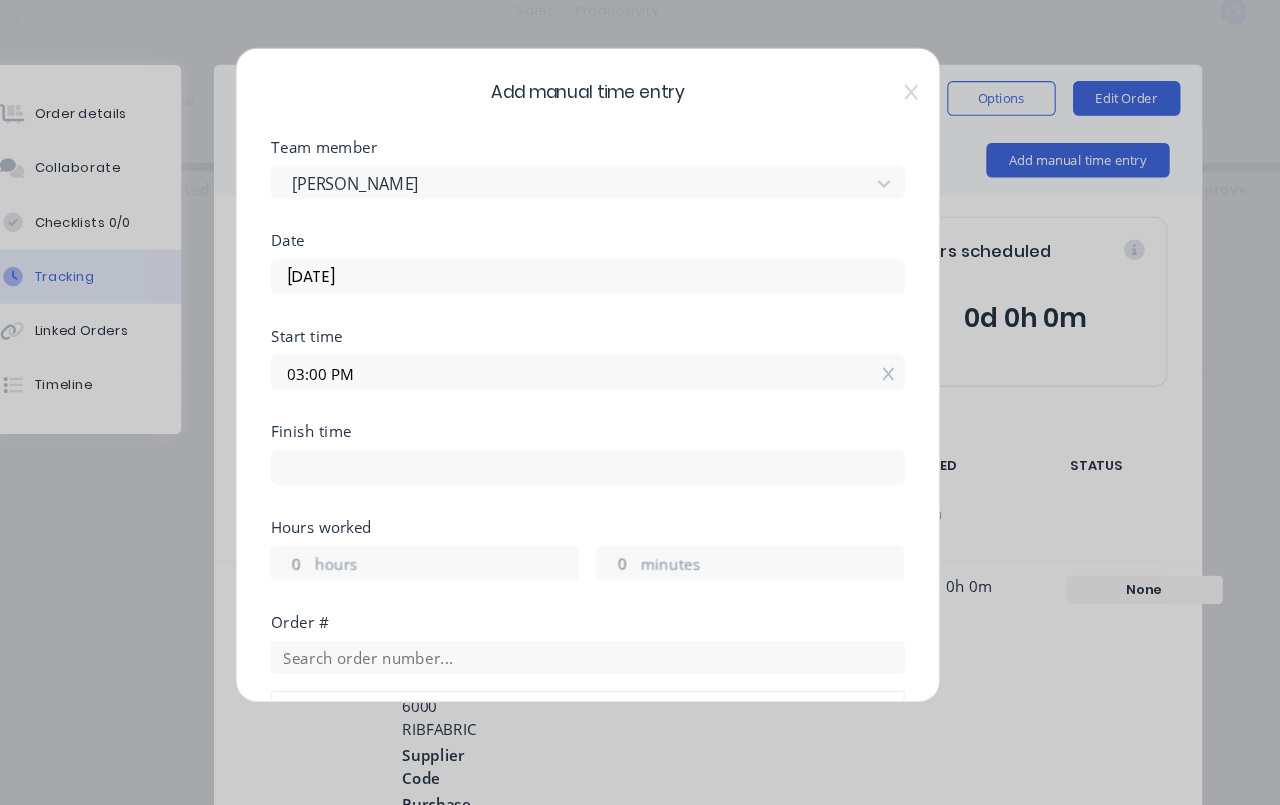 click on "hours" at bounding box center (510, 541) 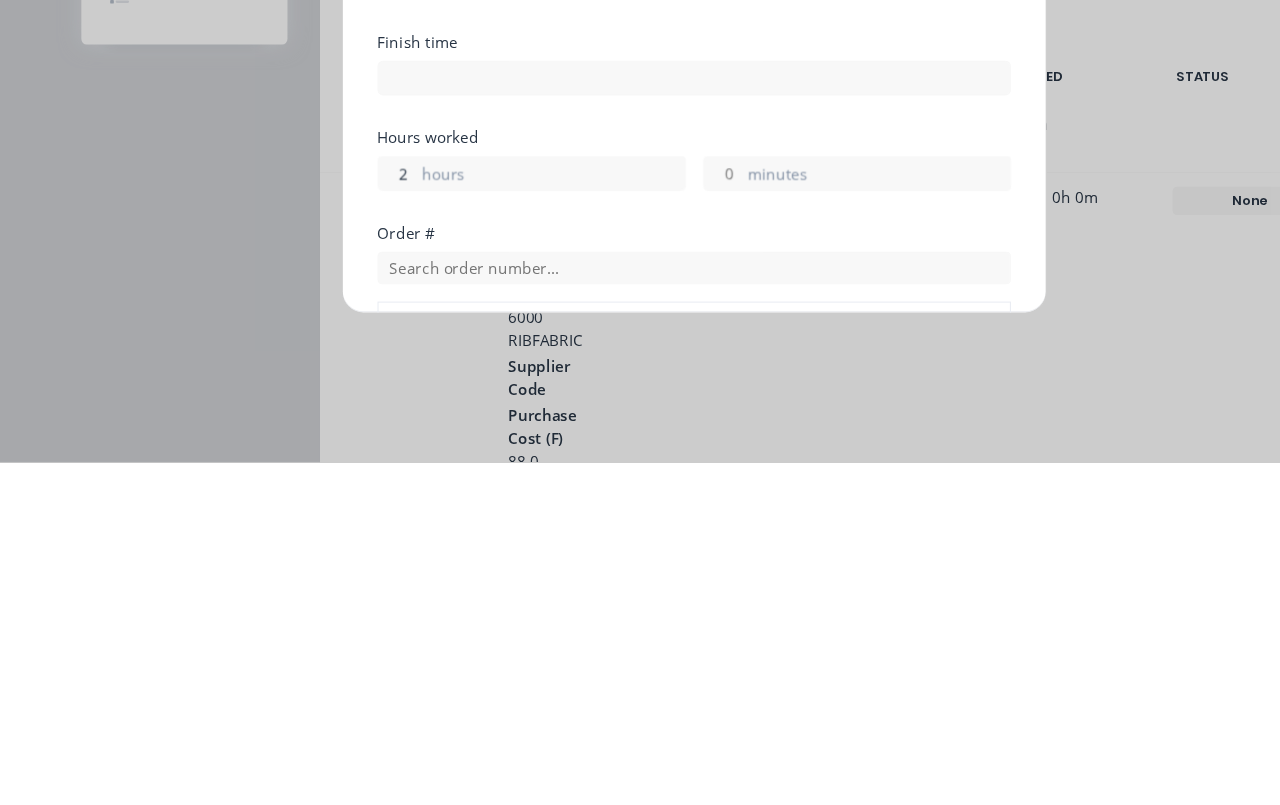 type on "2" 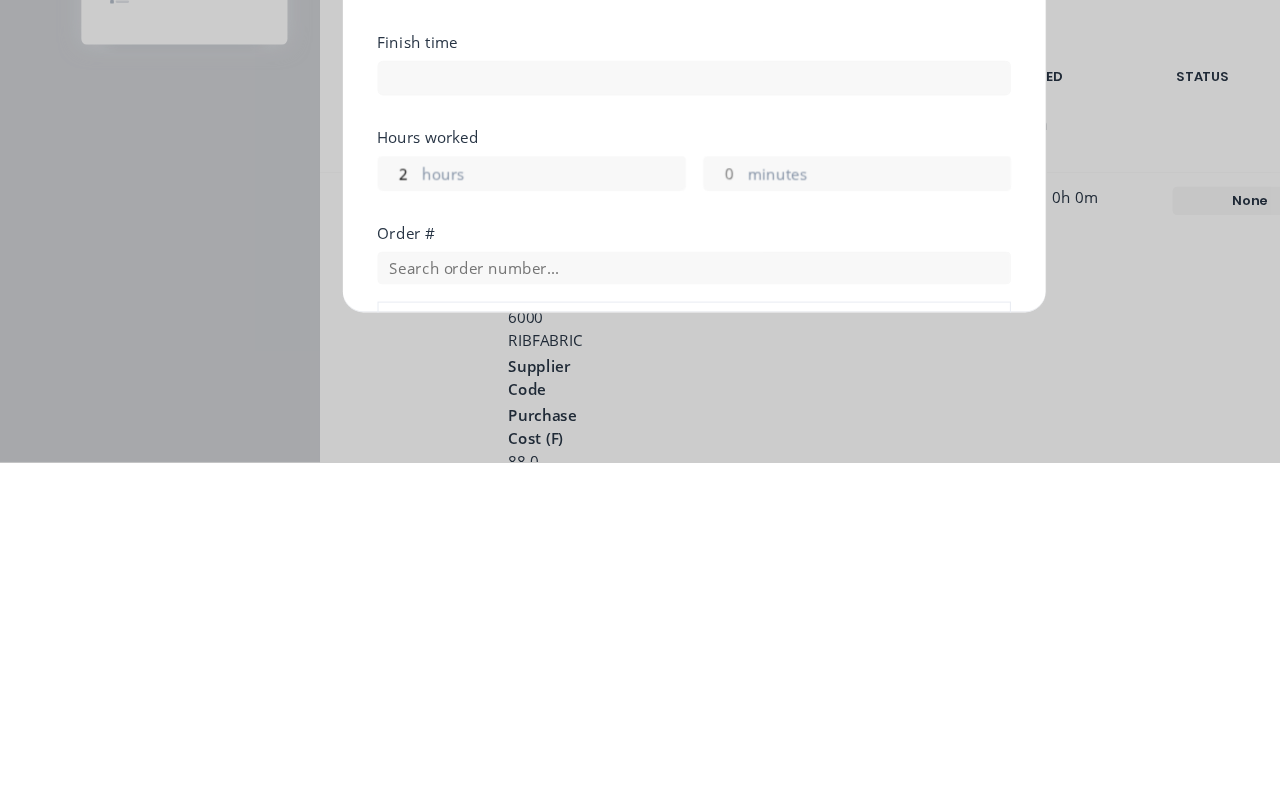 click on "2 hours minutes" at bounding box center [640, 536] 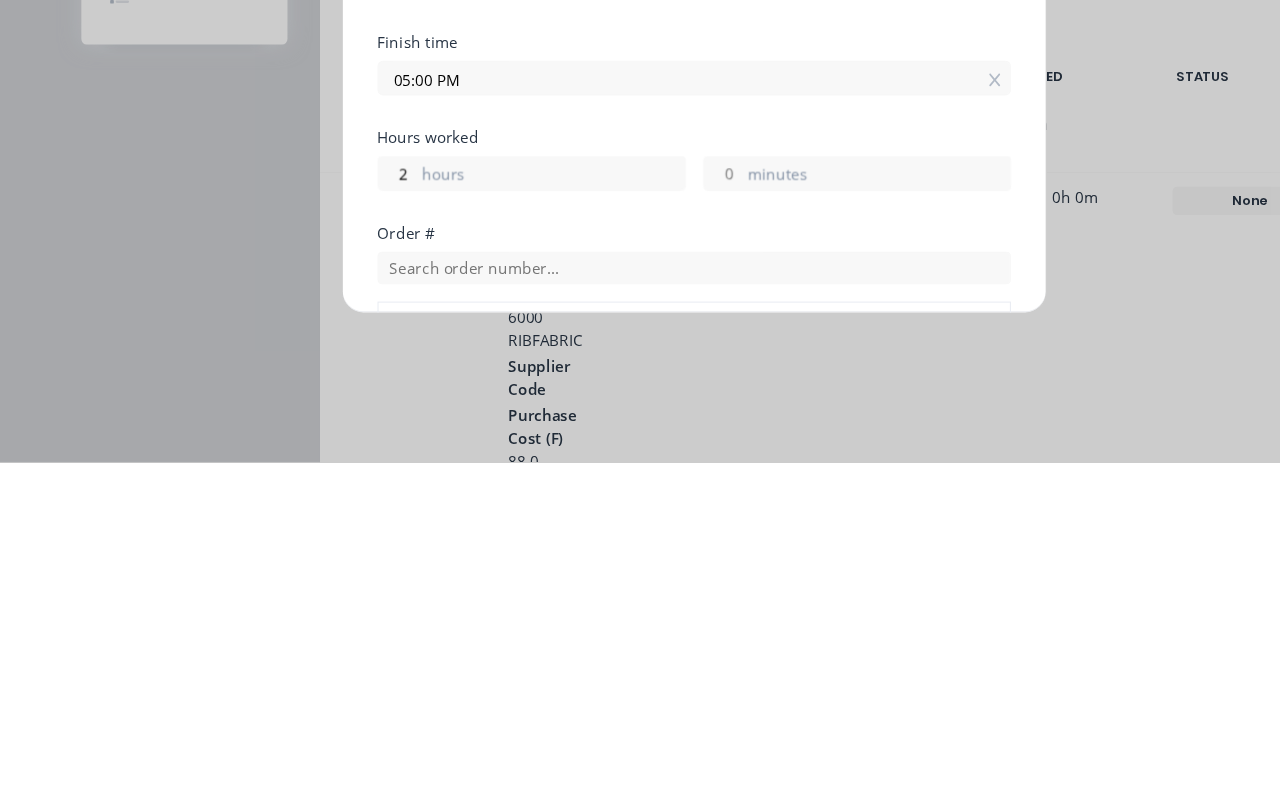 click on "minutes" at bounding box center [790, 539] 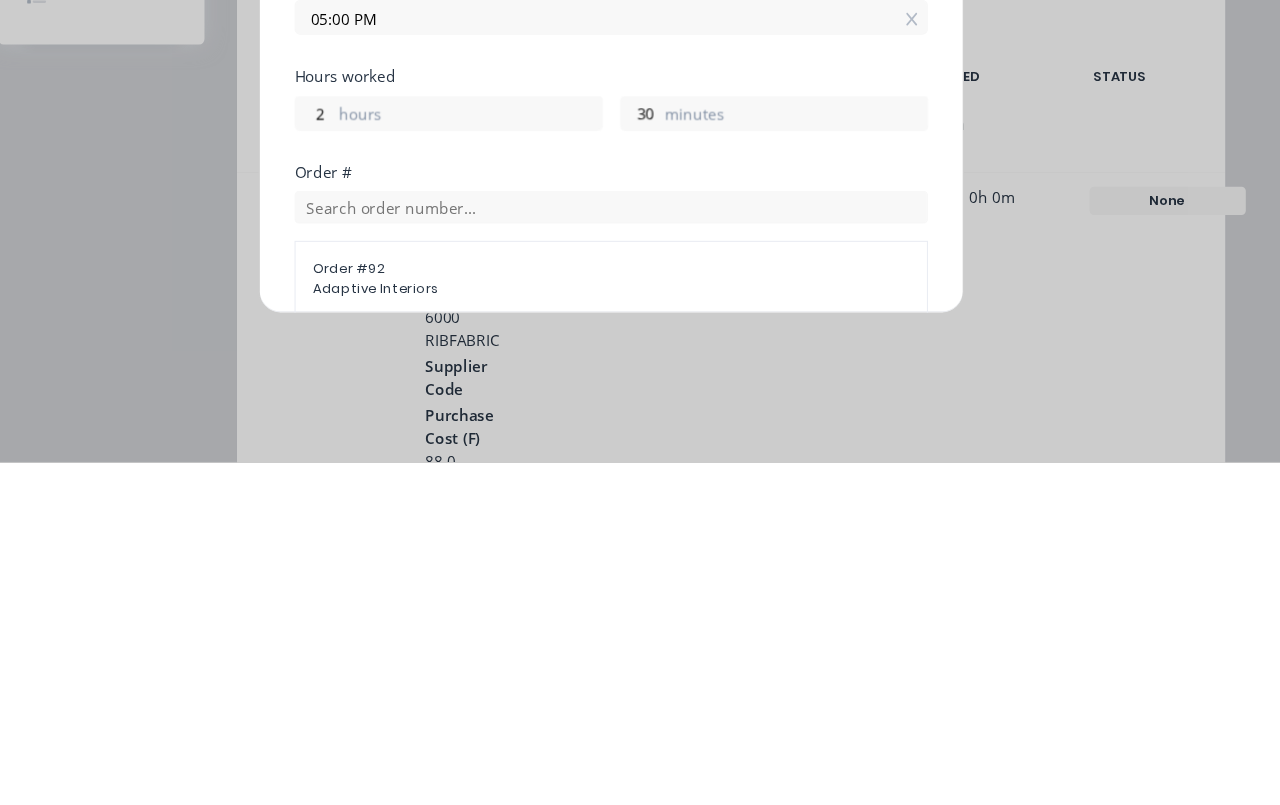 scroll, scrollTop: 57, scrollLeft: 0, axis: vertical 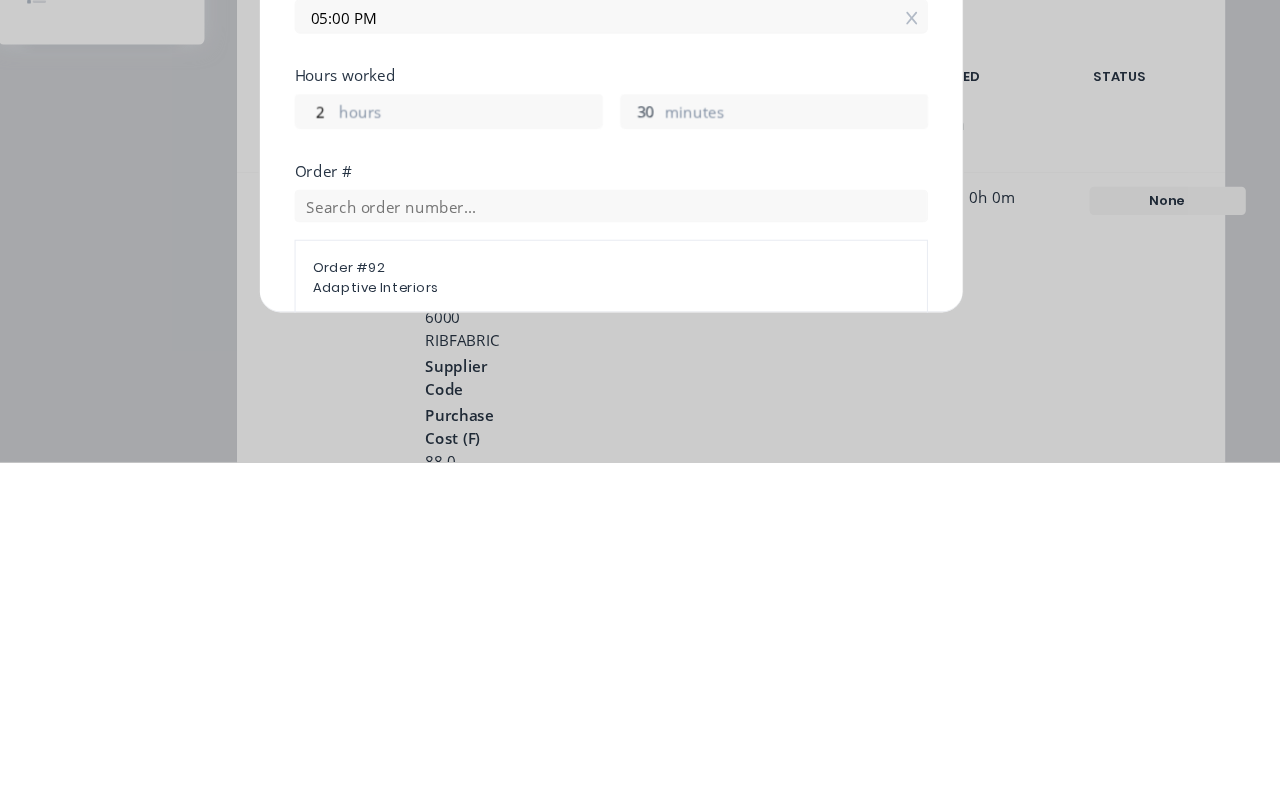 type on "30" 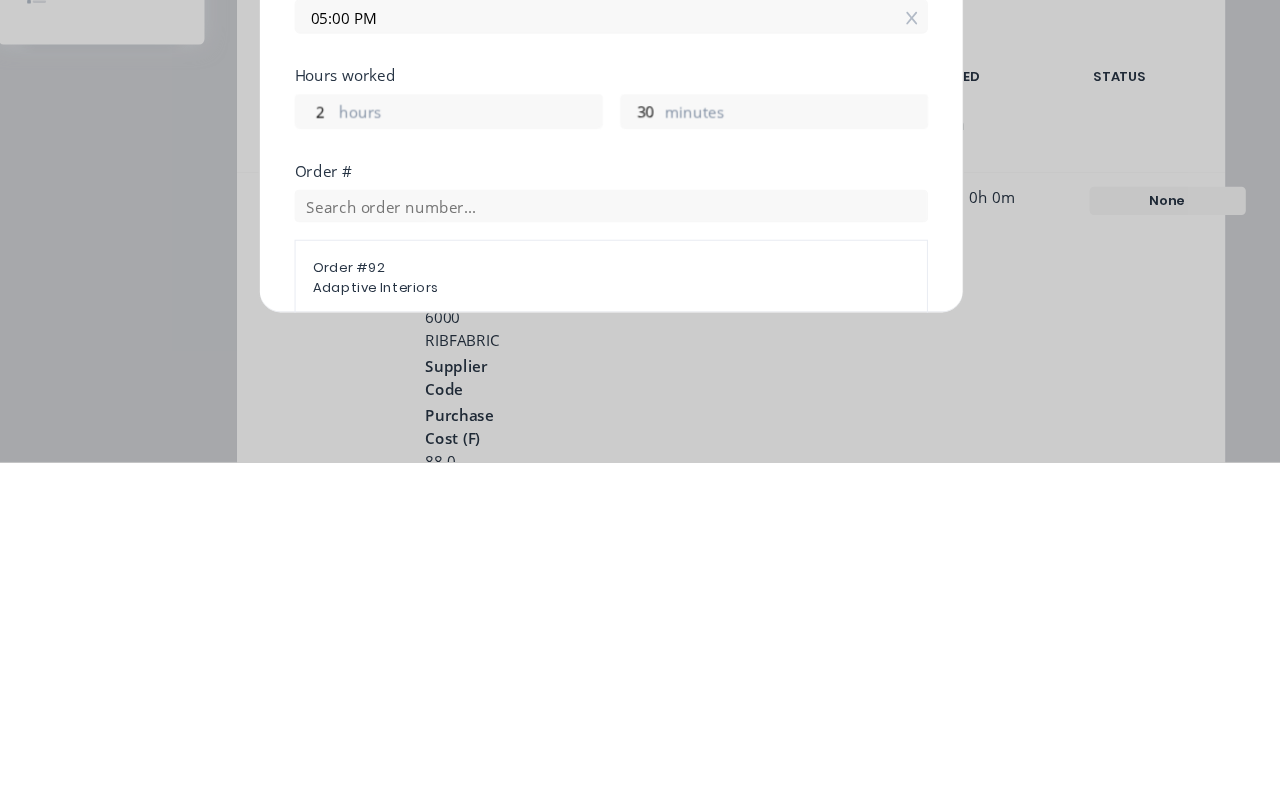 click on "minutes" at bounding box center (810, 484) 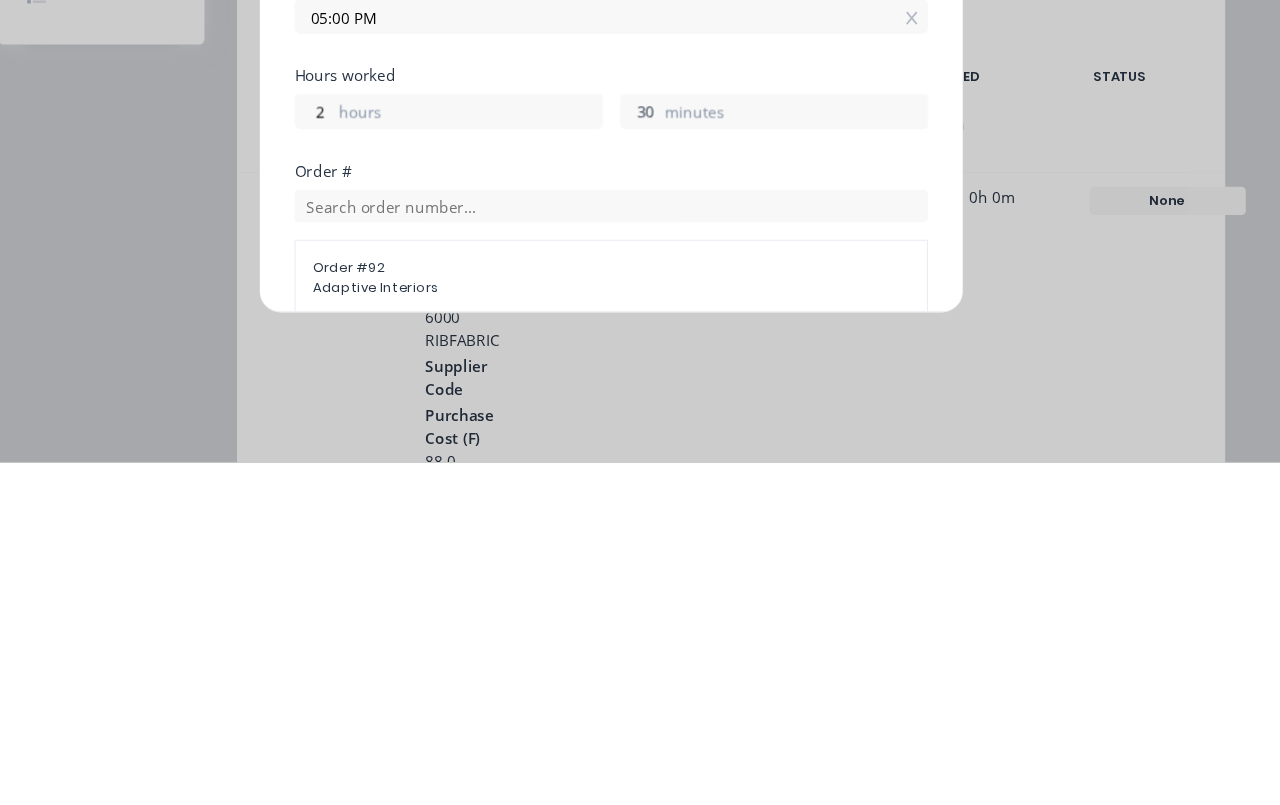 type on "05:30 PM" 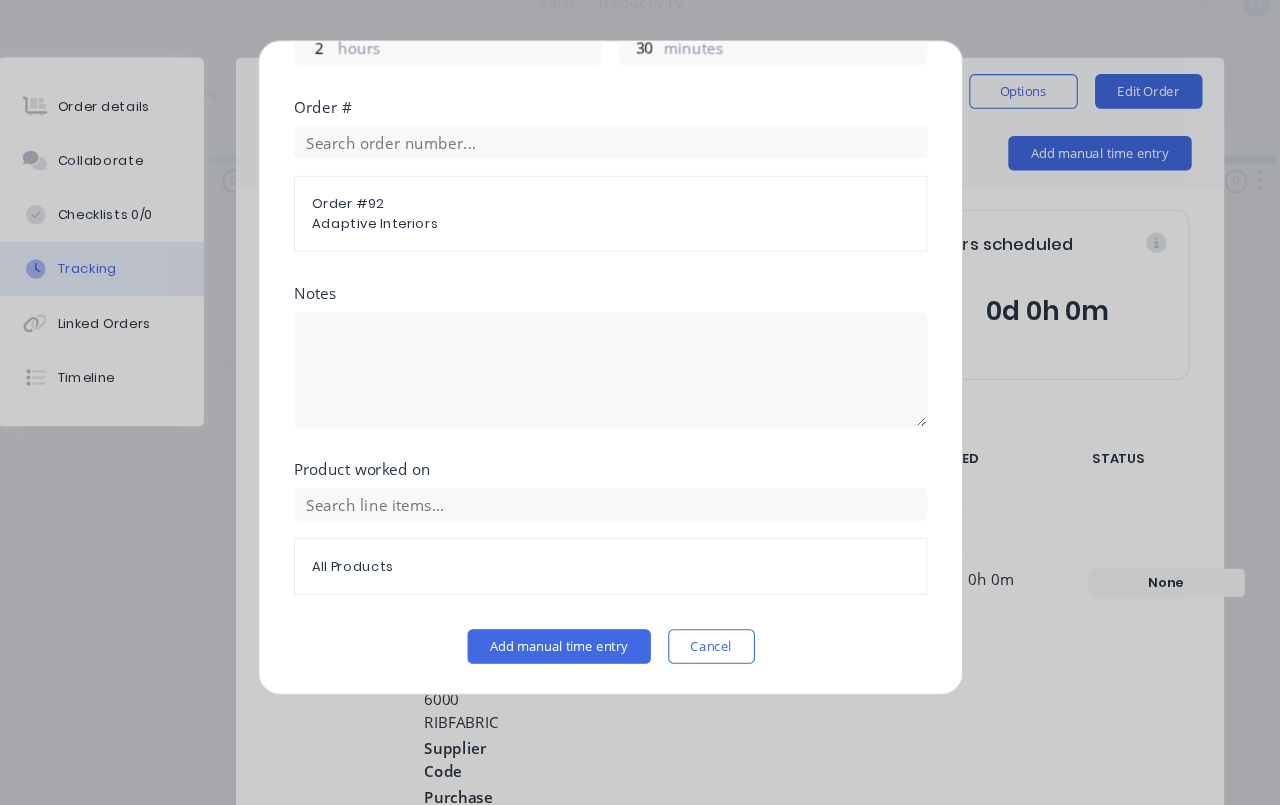 scroll, scrollTop: 468, scrollLeft: 0, axis: vertical 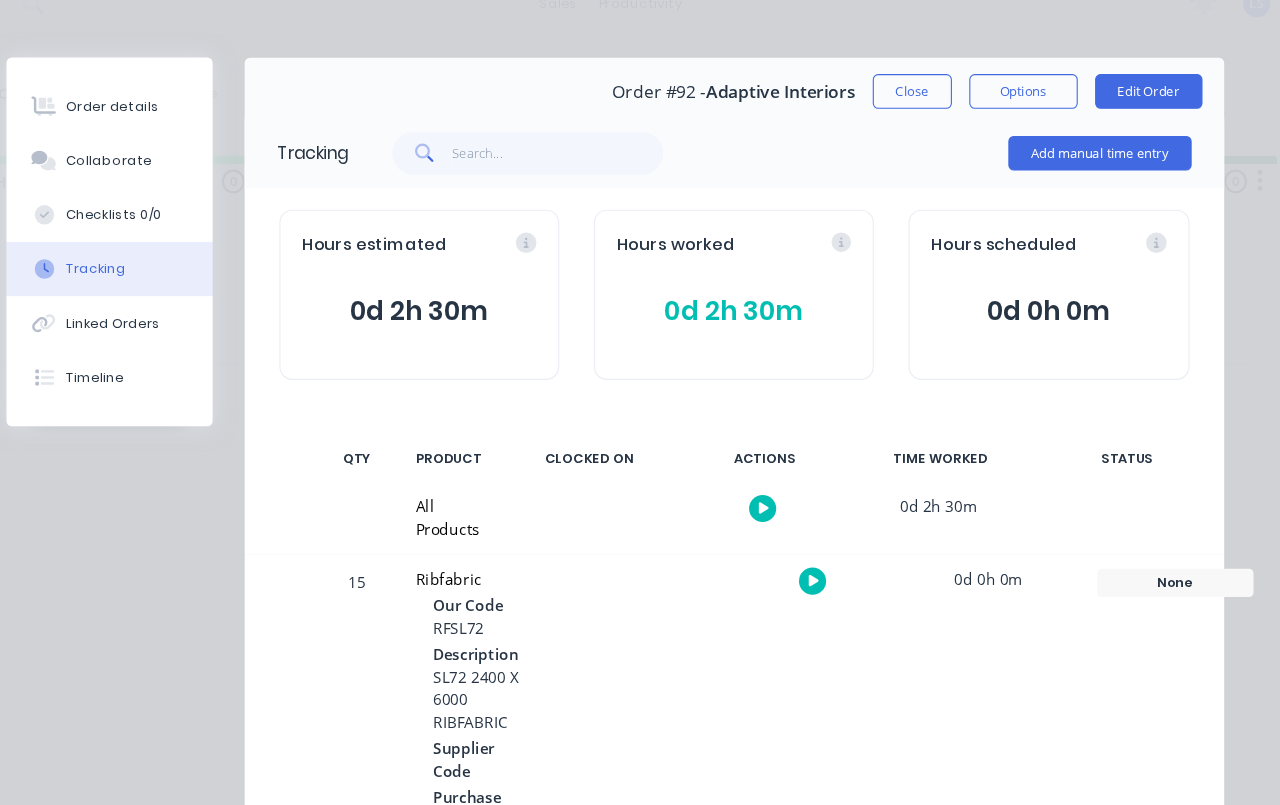 click on "Close" at bounding box center [918, 111] 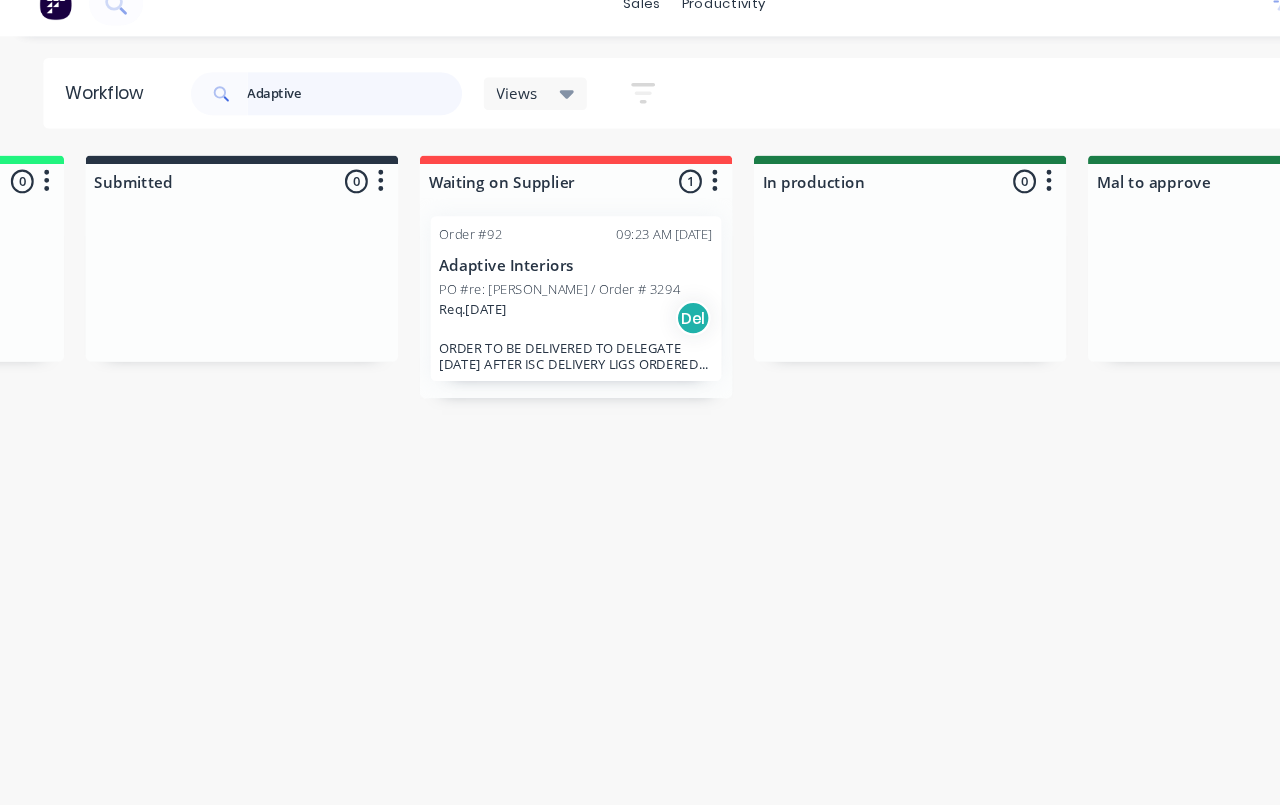 scroll, scrollTop: 0, scrollLeft: 0, axis: both 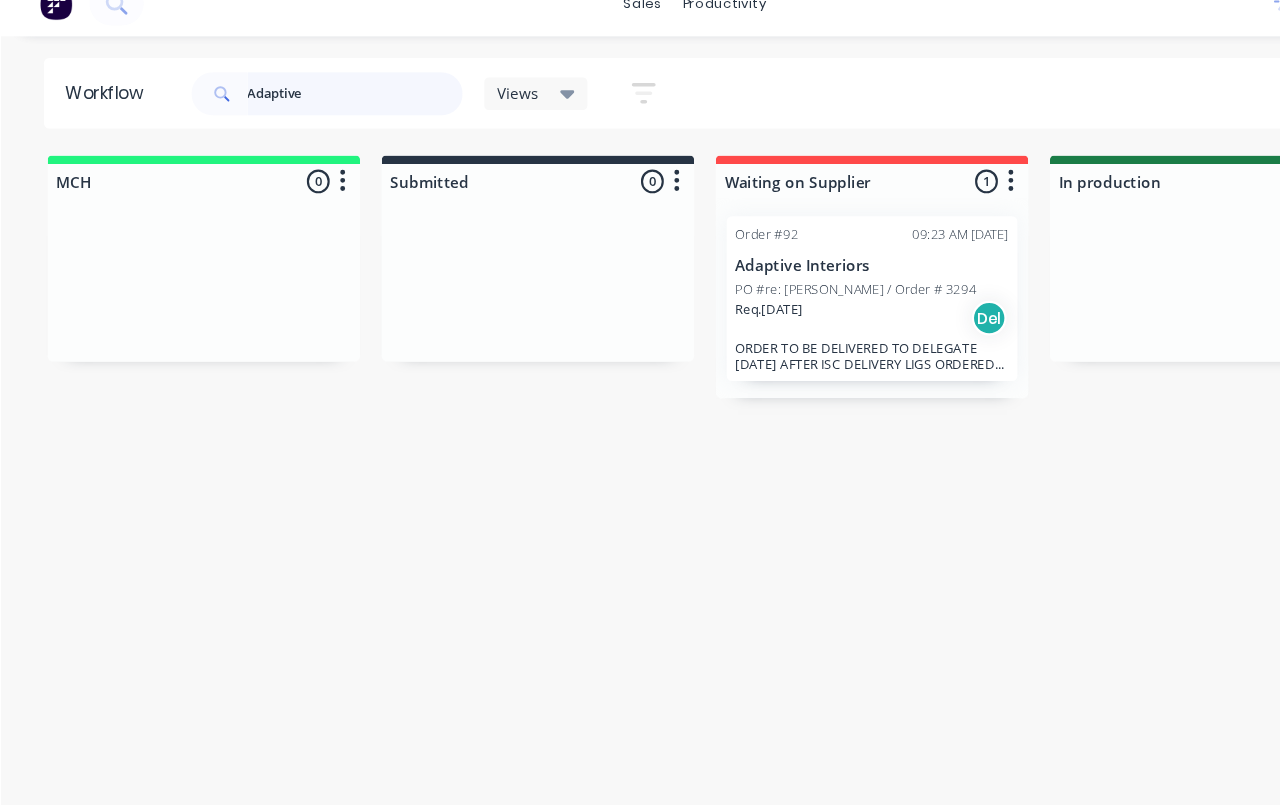 click on "Adaptive" at bounding box center [327, 113] 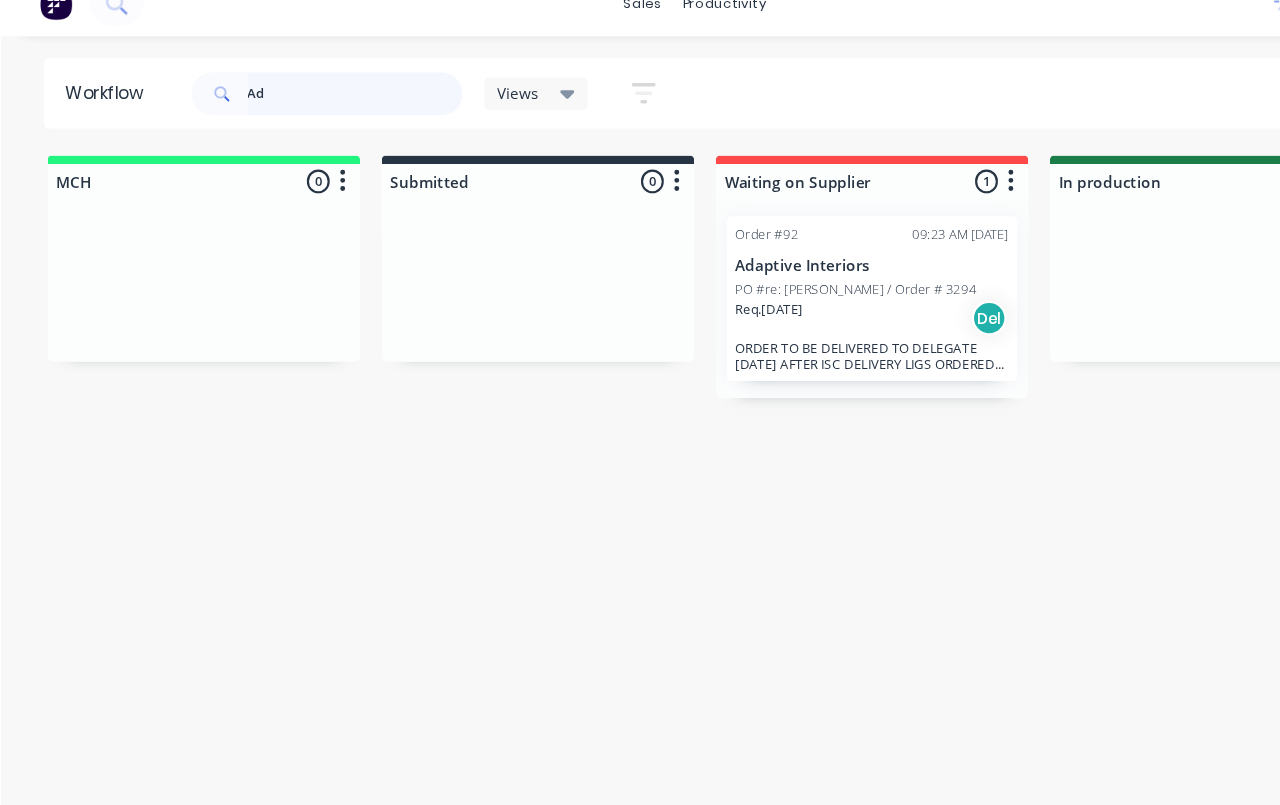 type on "A" 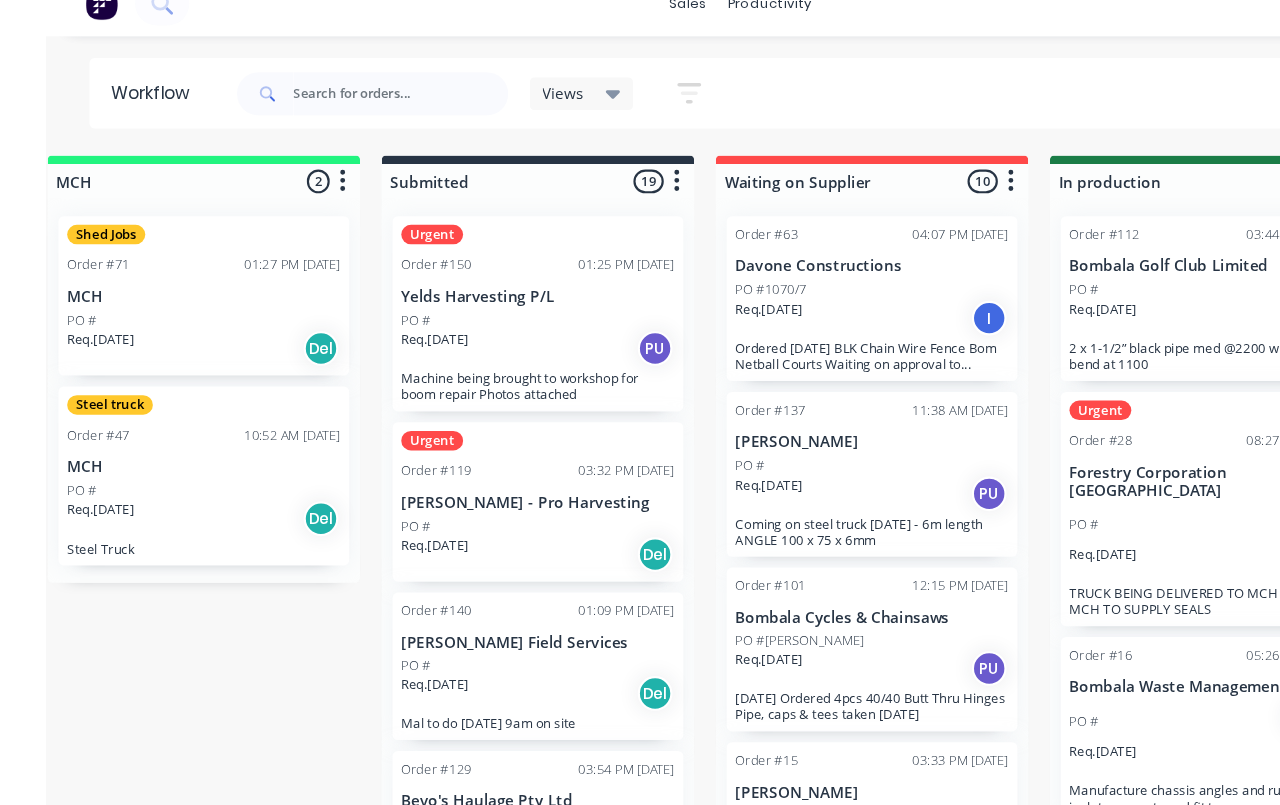 scroll, scrollTop: 0, scrollLeft: 41, axis: horizontal 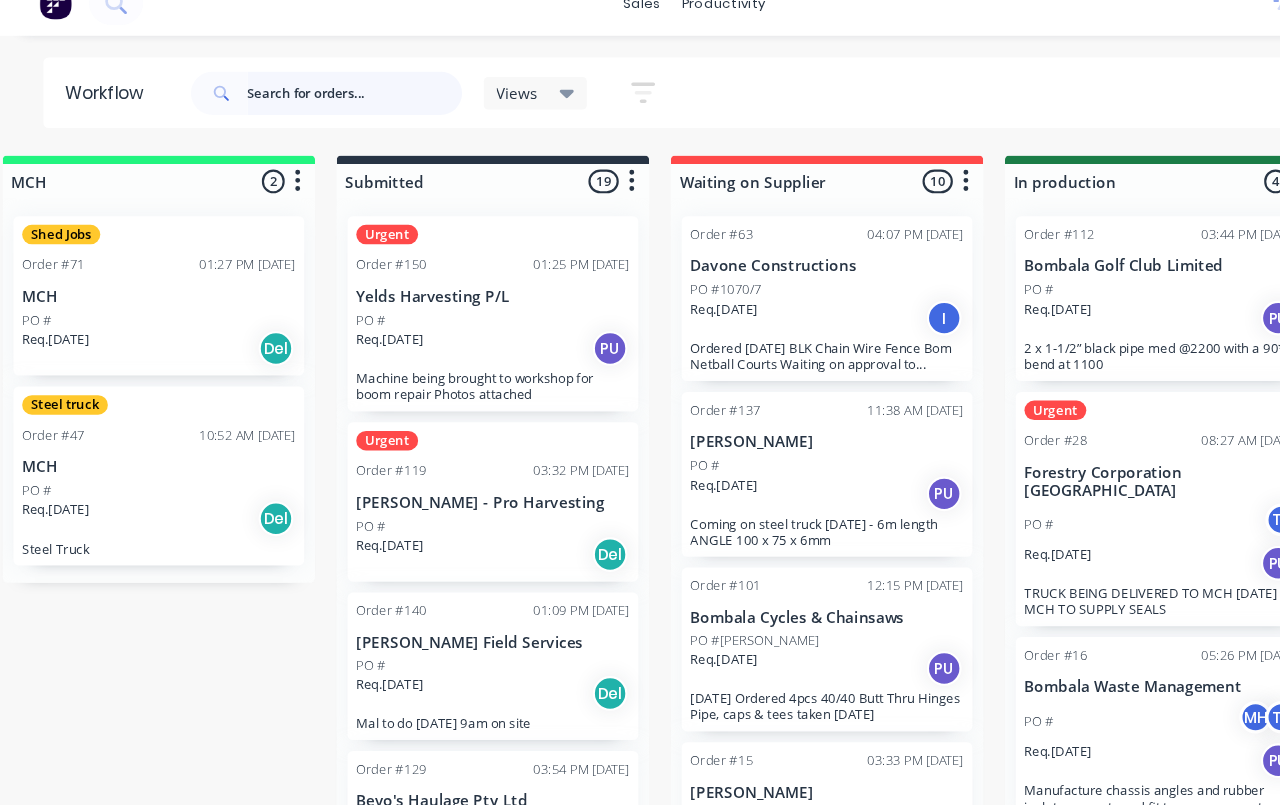type 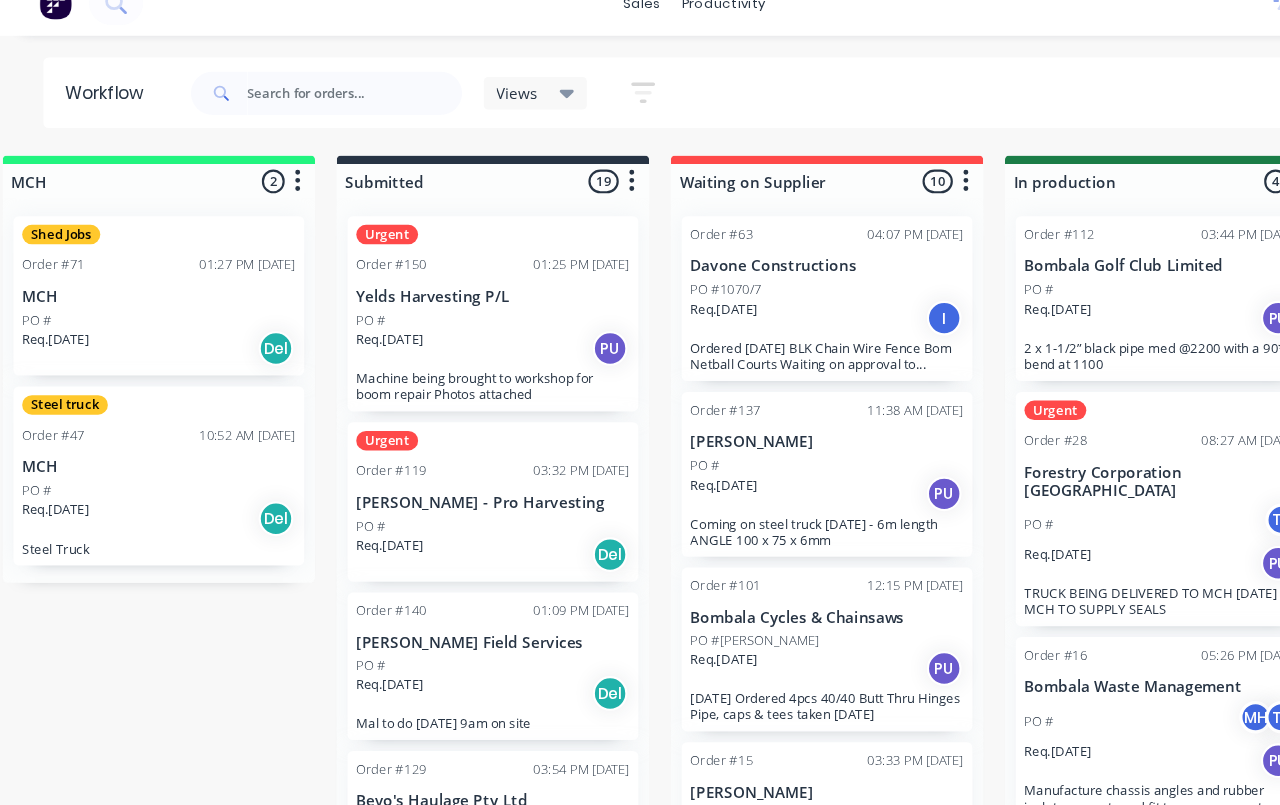 click on "Req. [DATE] I" at bounding box center (762, 320) 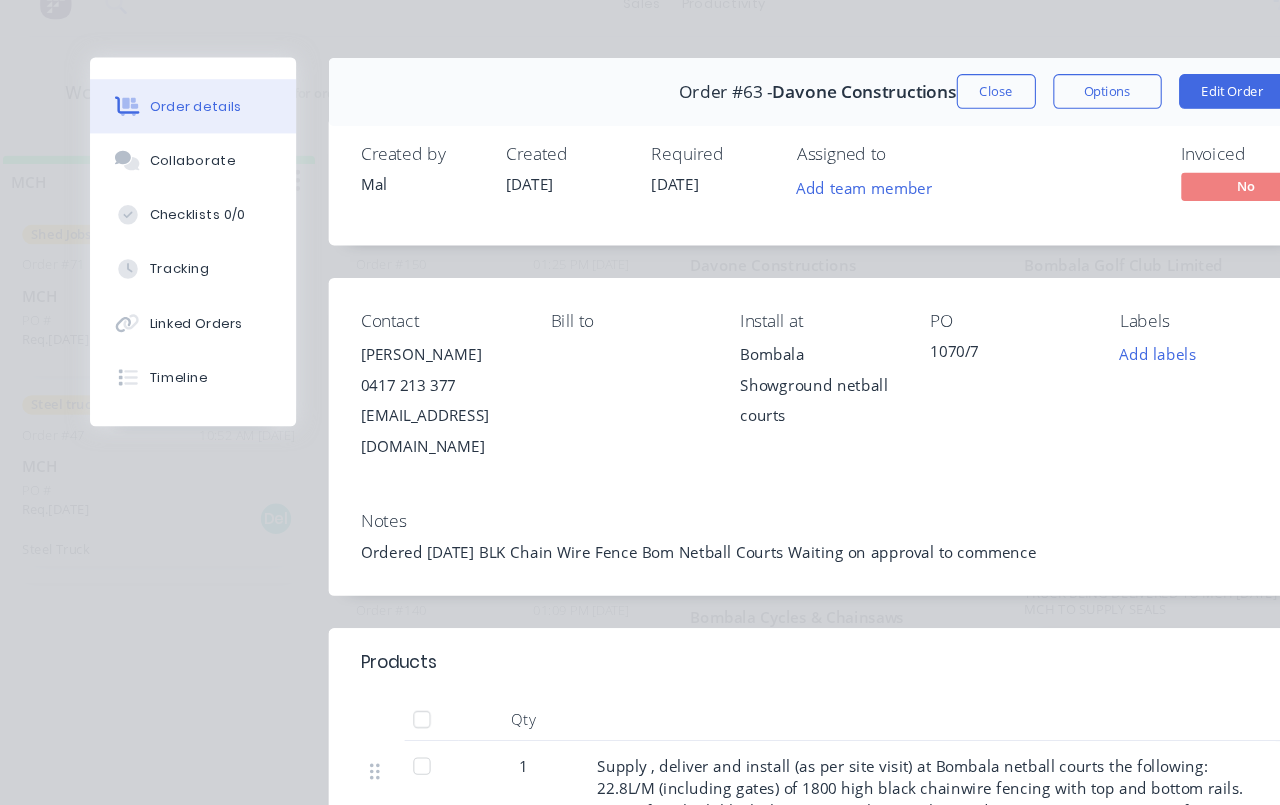 click on "Tracking" at bounding box center (178, 275) 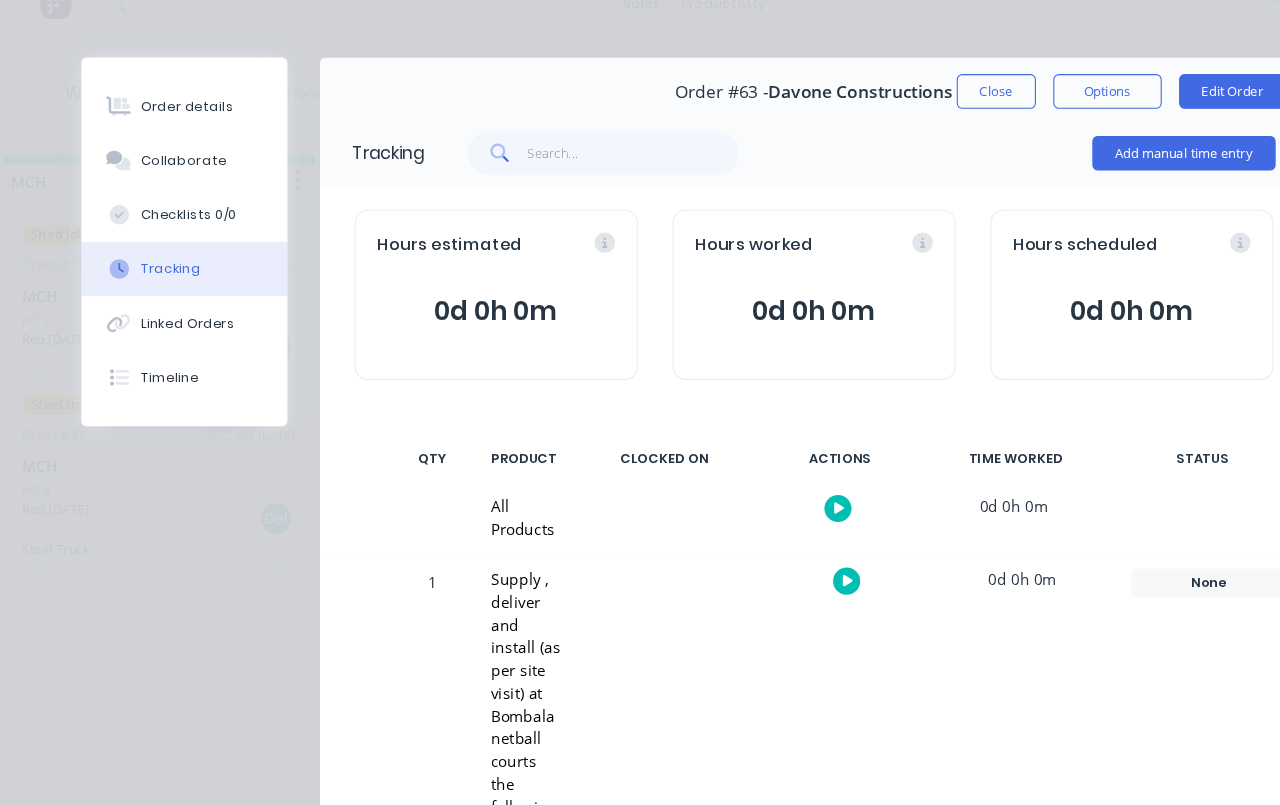 click on "Close" at bounding box center (918, 111) 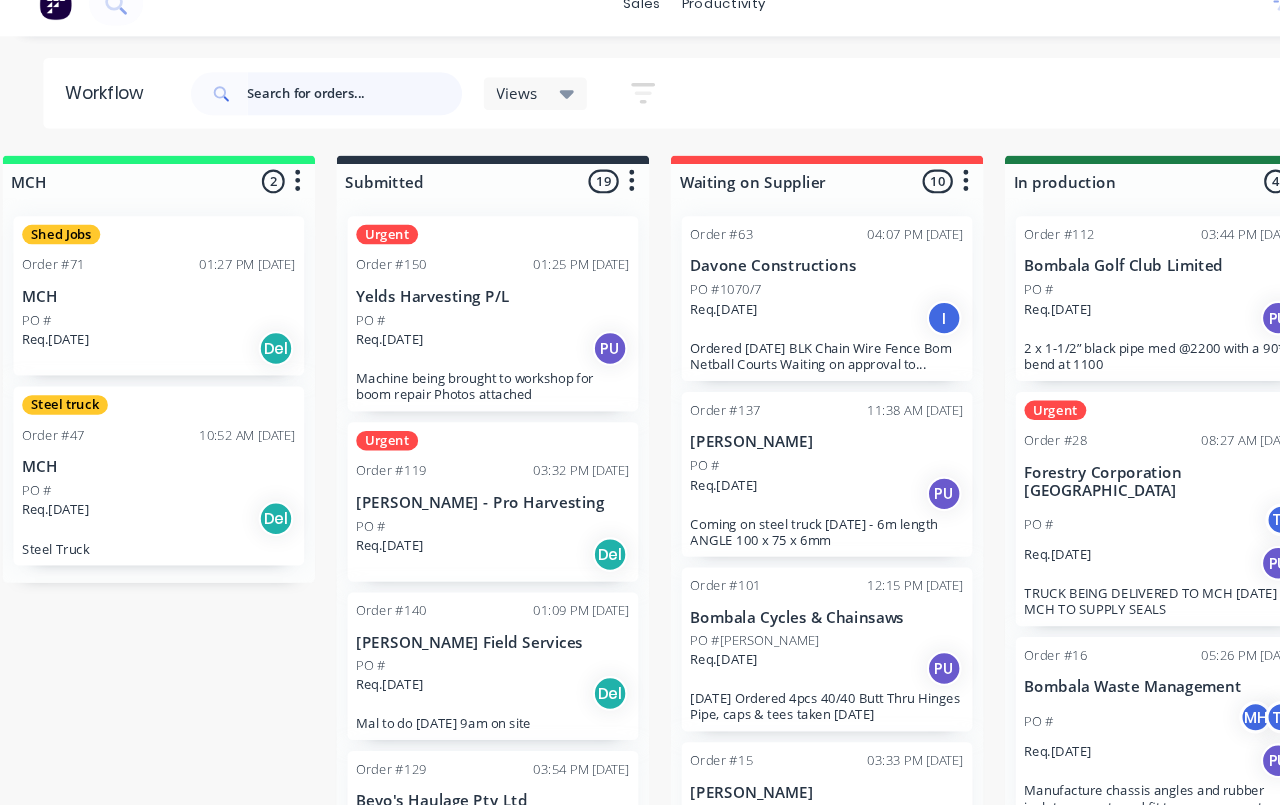 scroll, scrollTop: 102, scrollLeft: 0, axis: vertical 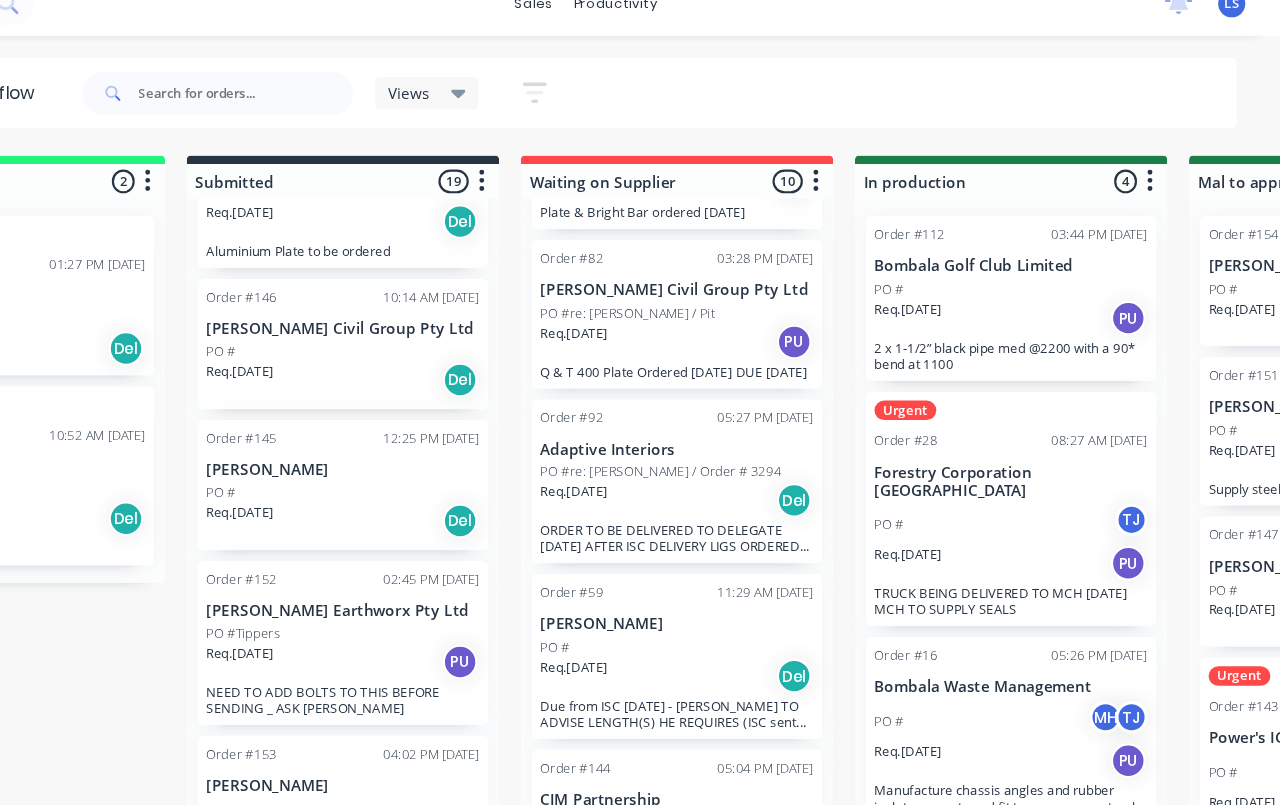 click on "PO #re: [PERSON_NAME] / Order # 3294" at bounding box center [709, 462] 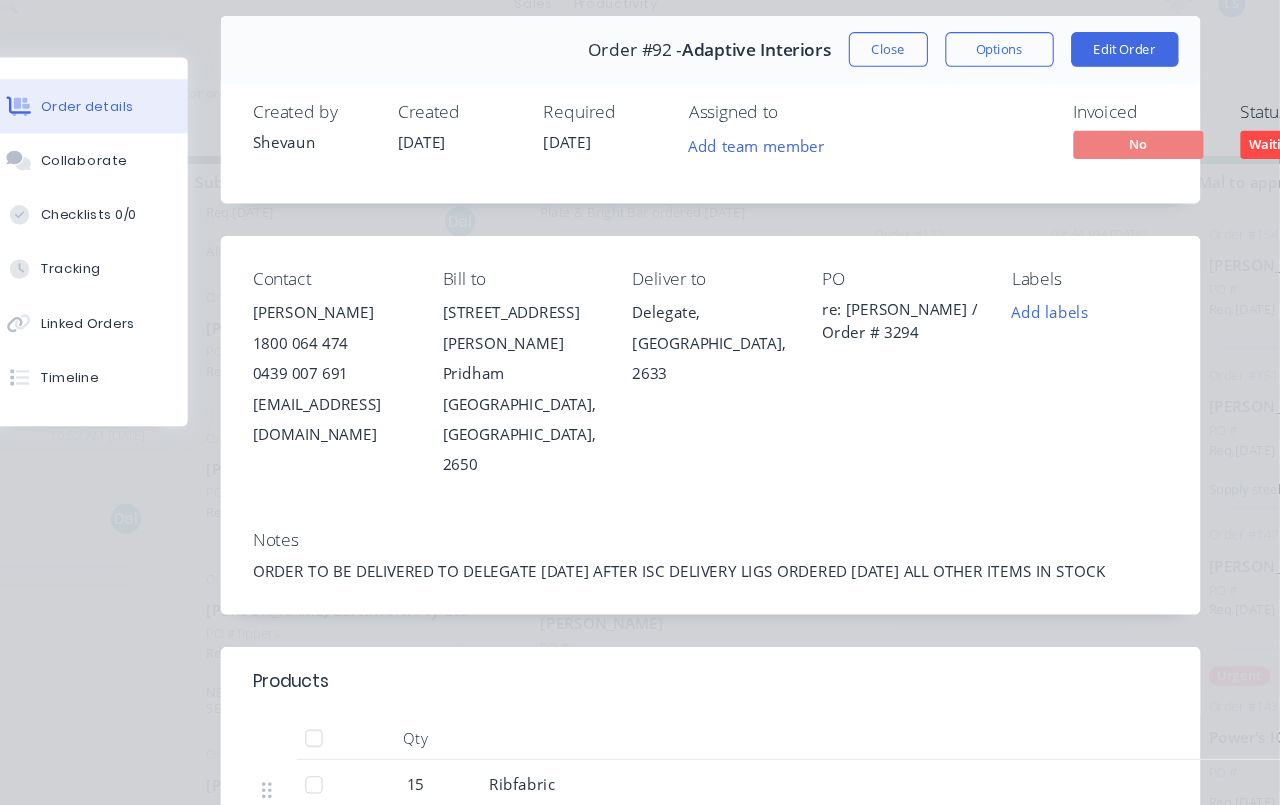 scroll, scrollTop: 40, scrollLeft: 0, axis: vertical 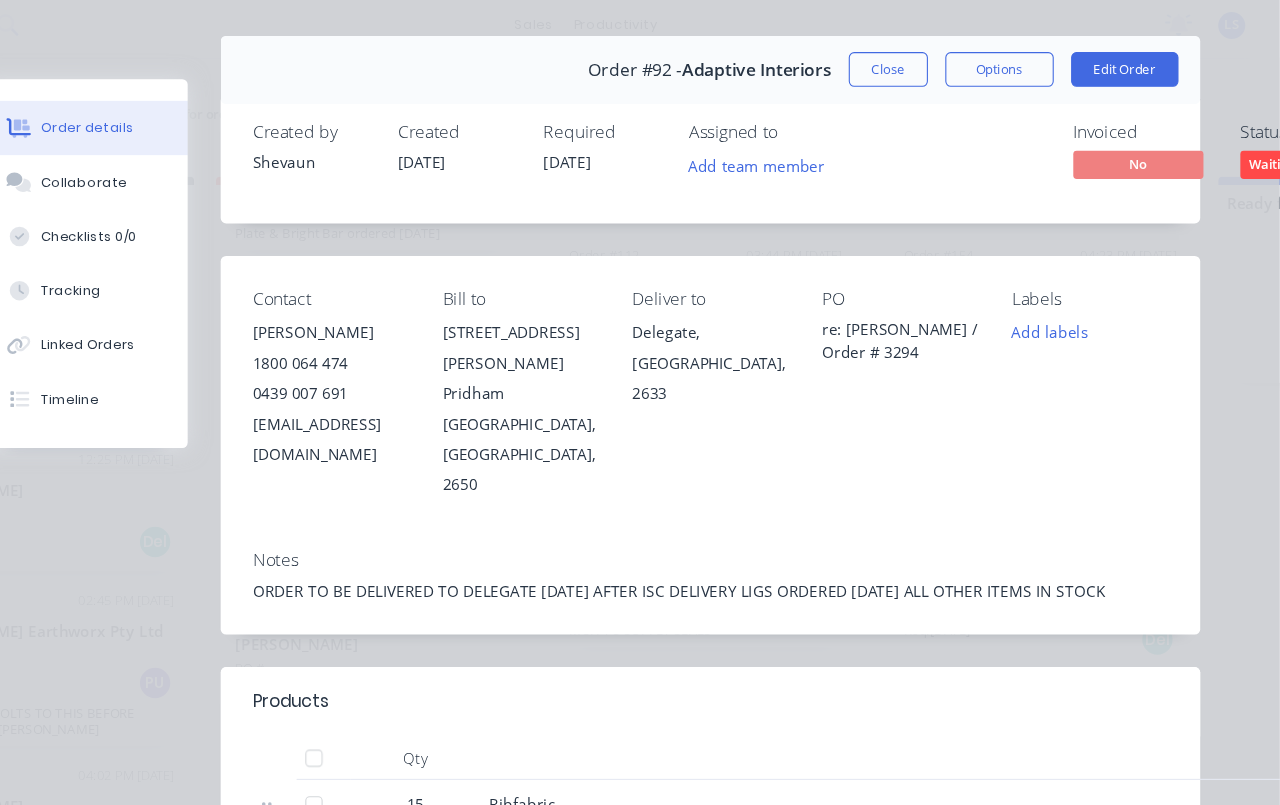 click on "Waiting on Supp..." at bounding box center [1303, 158] 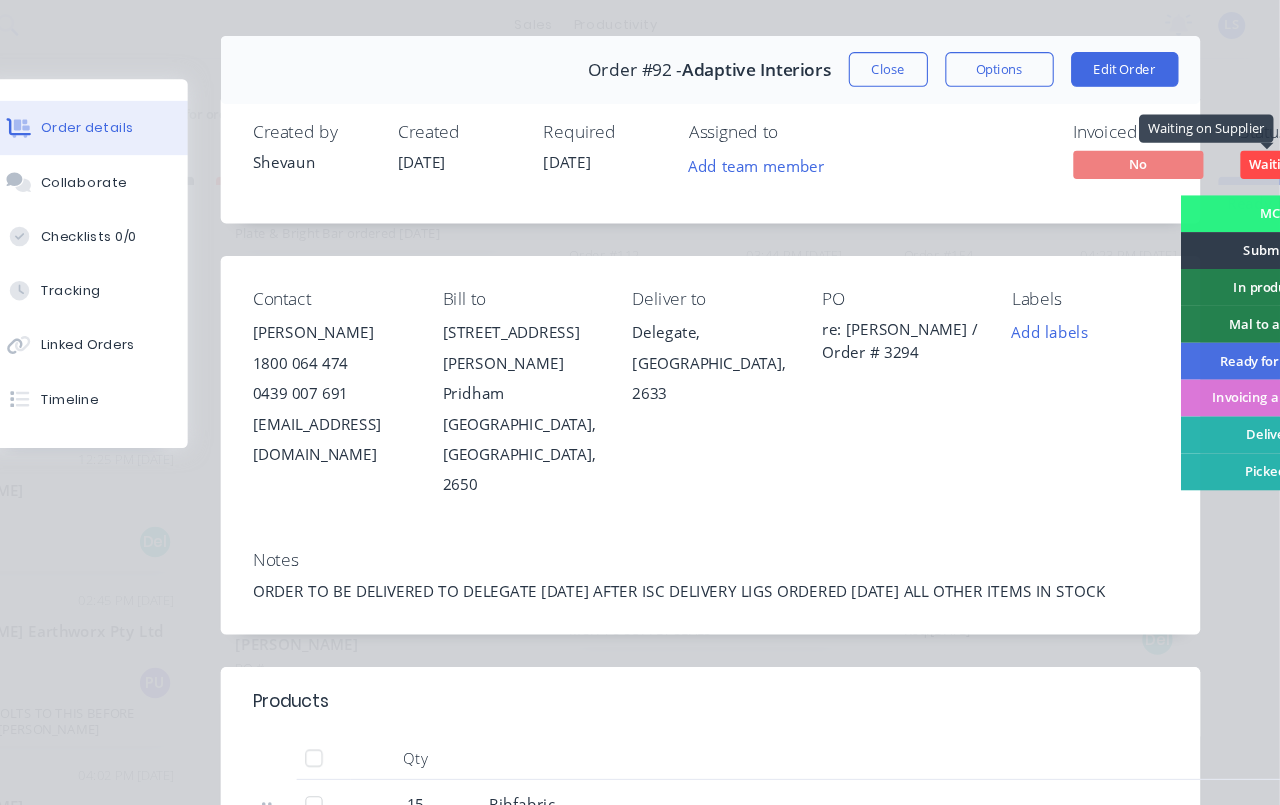 click on "Mal to approve" at bounding box center [1275, 306] 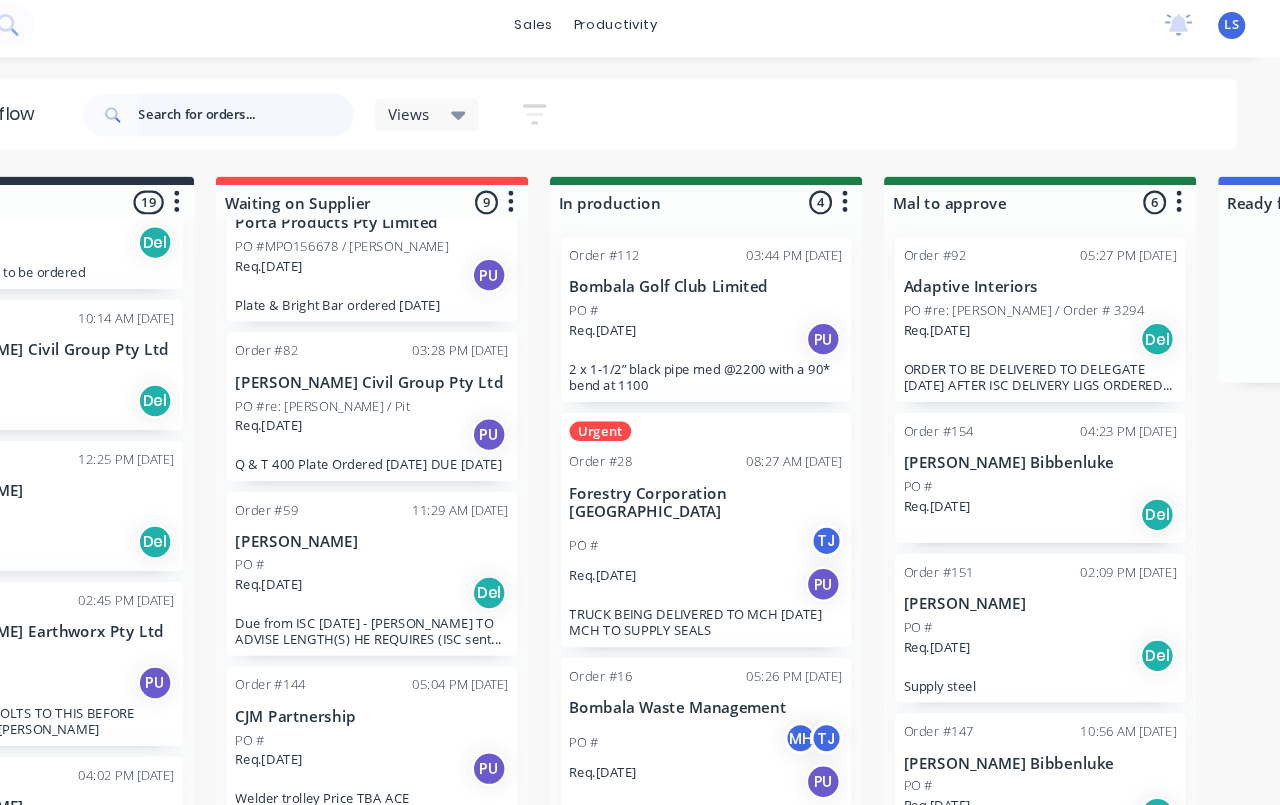 scroll, scrollTop: 830, scrollLeft: 0, axis: vertical 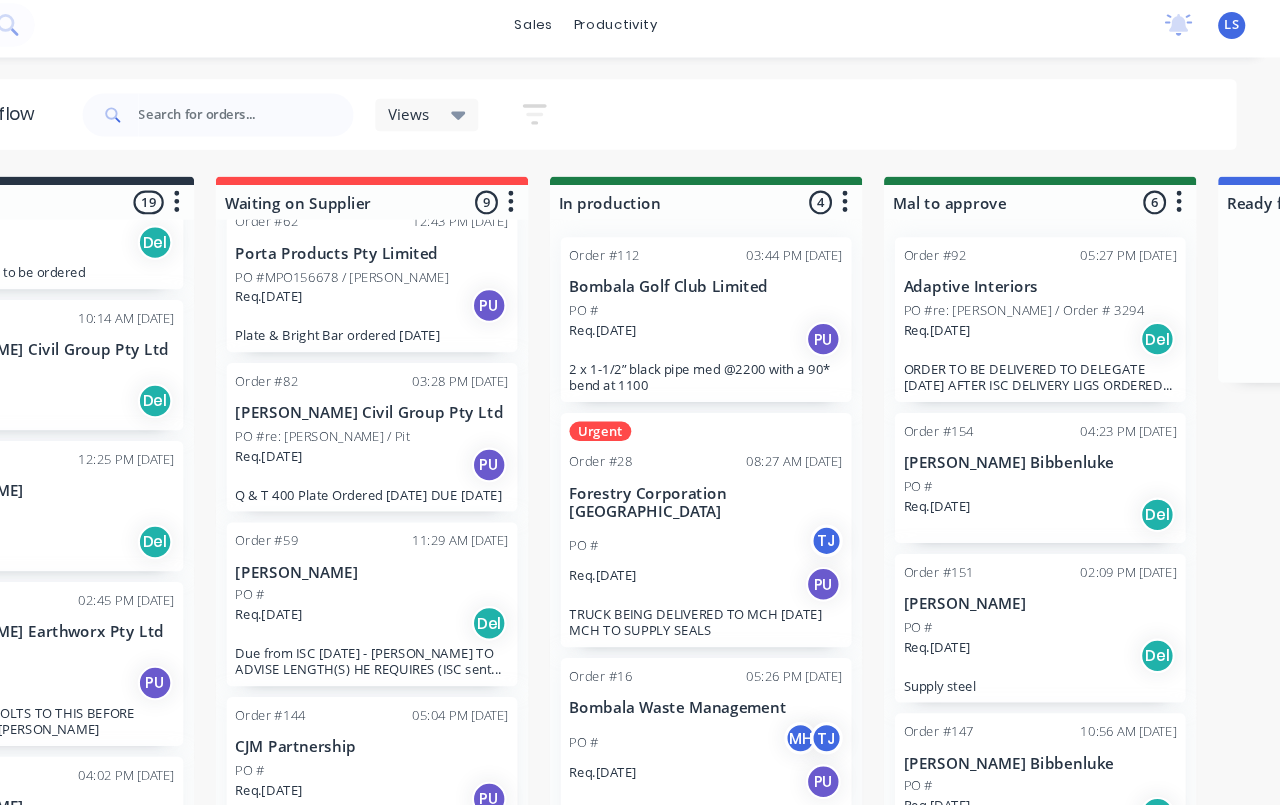 click on "PO #re: [PERSON_NAME] / Order # 3294" at bounding box center [1059, 294] 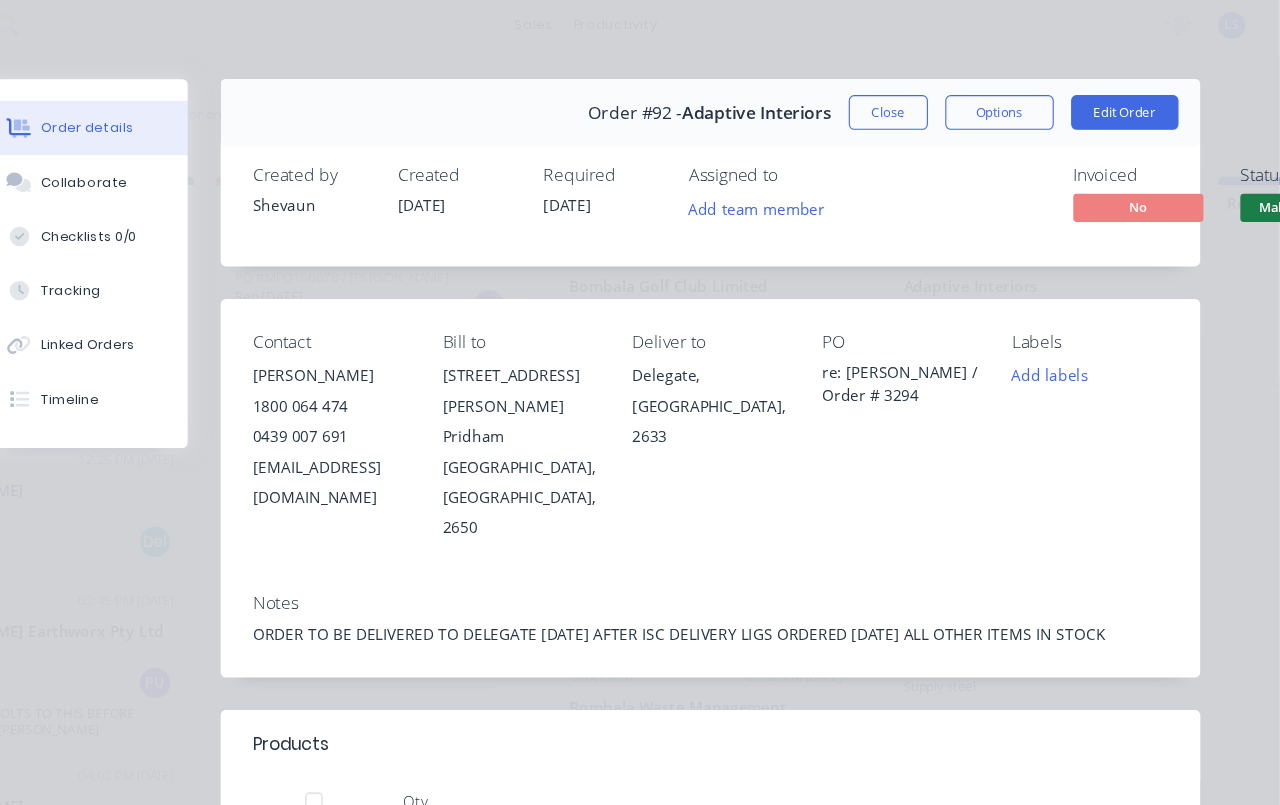 click on "Add labels" at bounding box center (1067, 353) 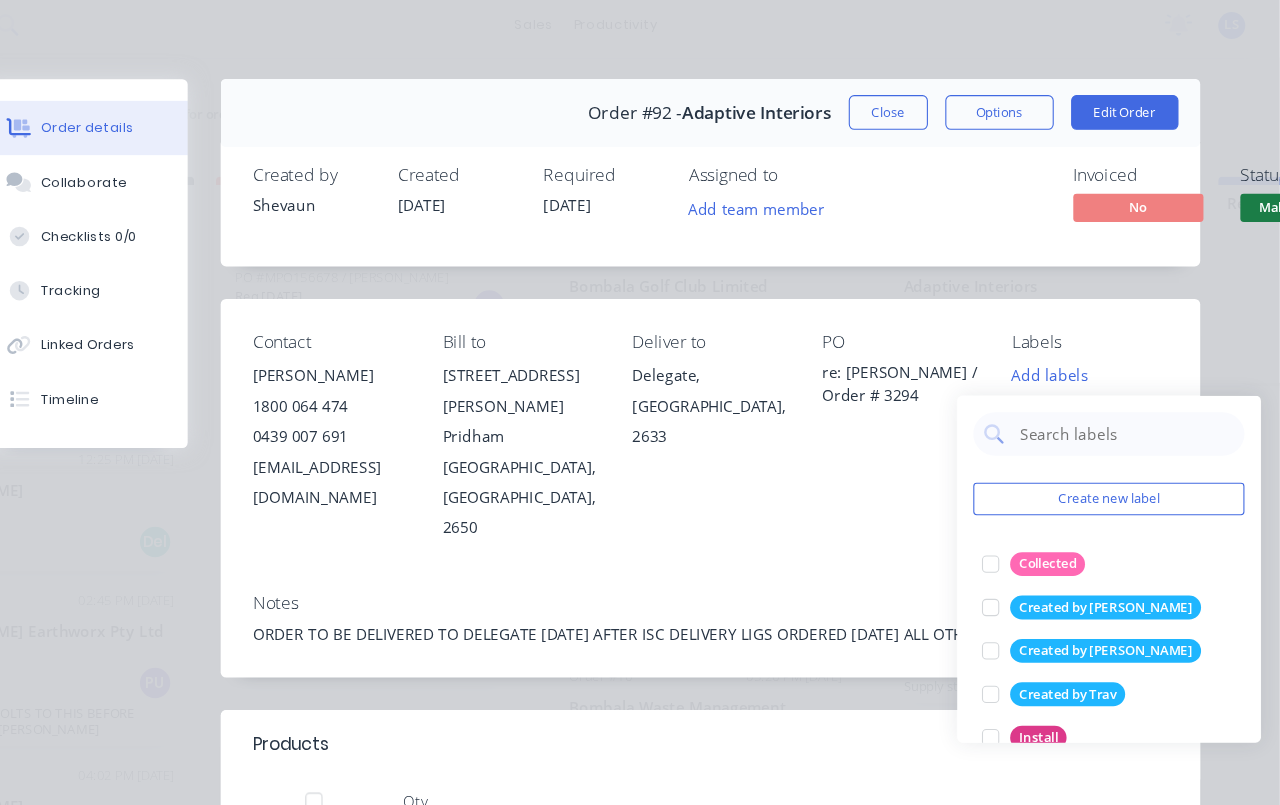 scroll, scrollTop: 0, scrollLeft: 0, axis: both 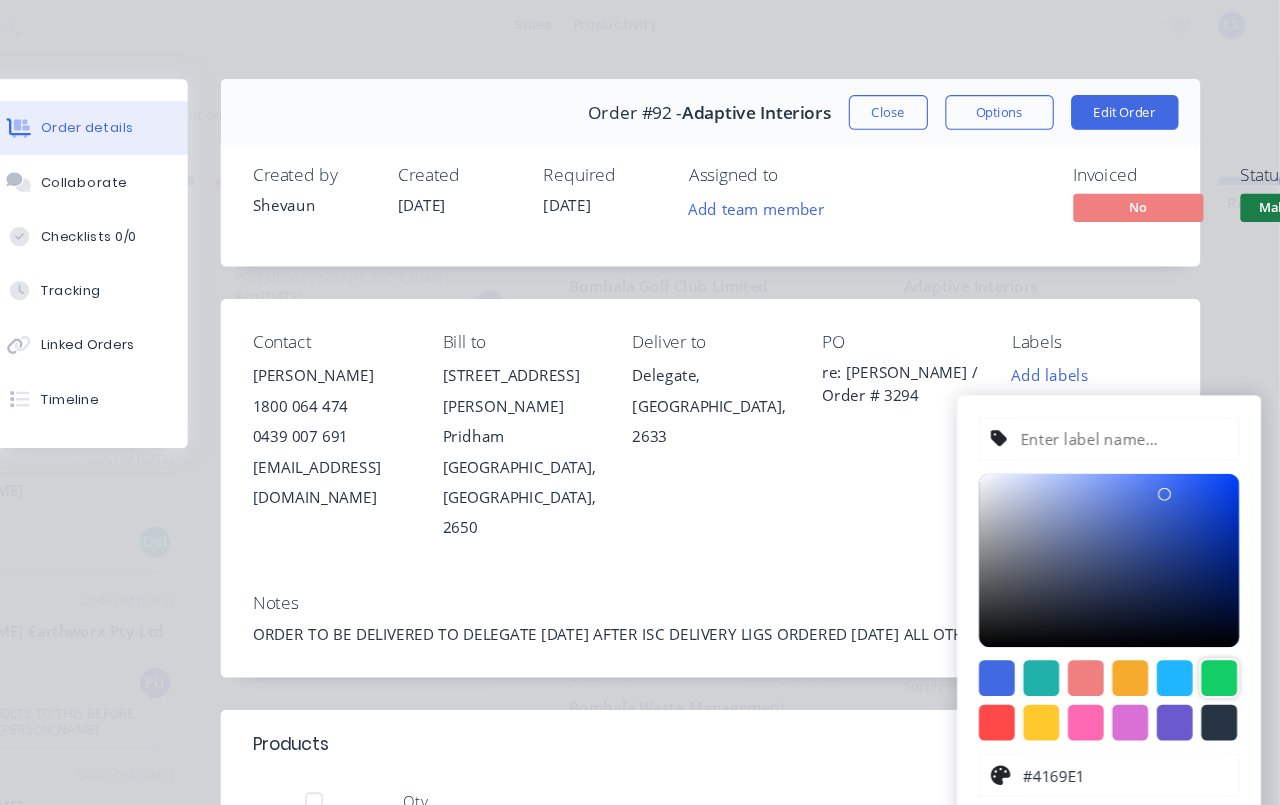 click at bounding box center (1223, 632) 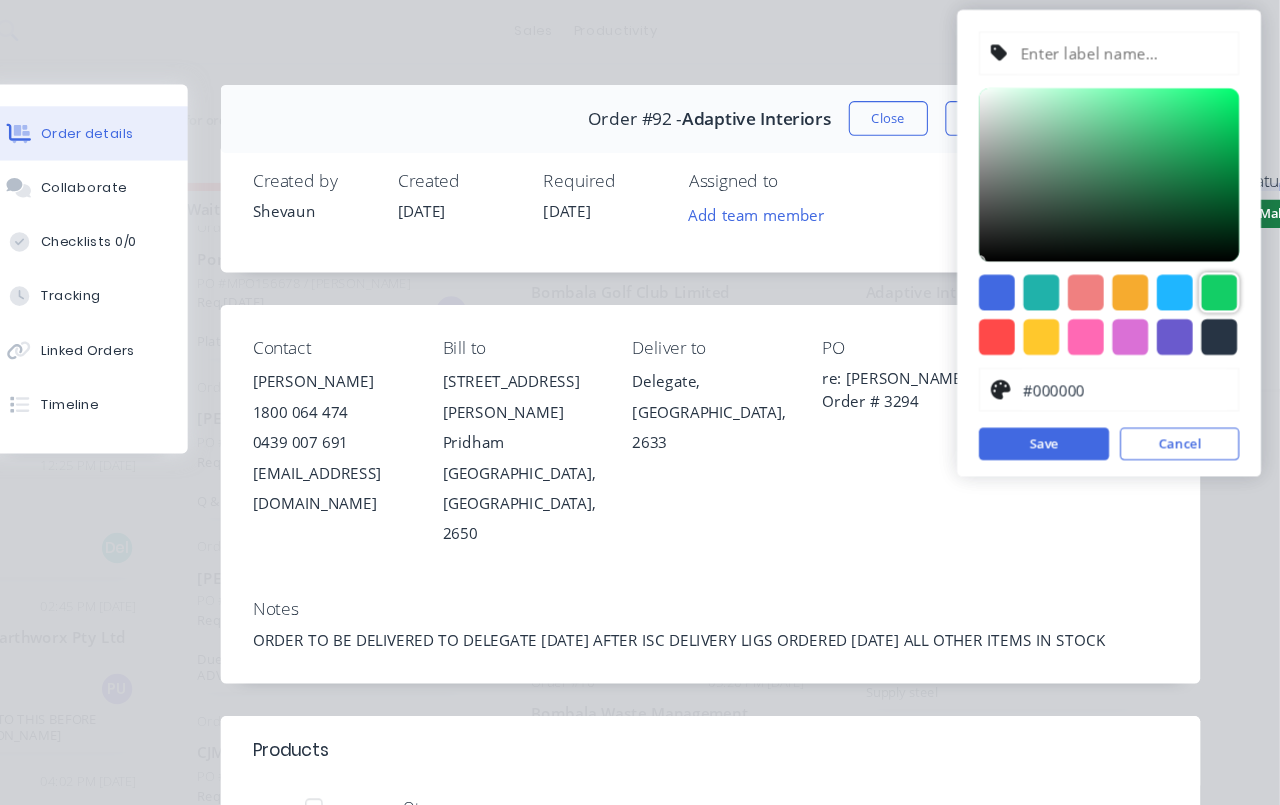 scroll, scrollTop: 0, scrollLeft: 394, axis: horizontal 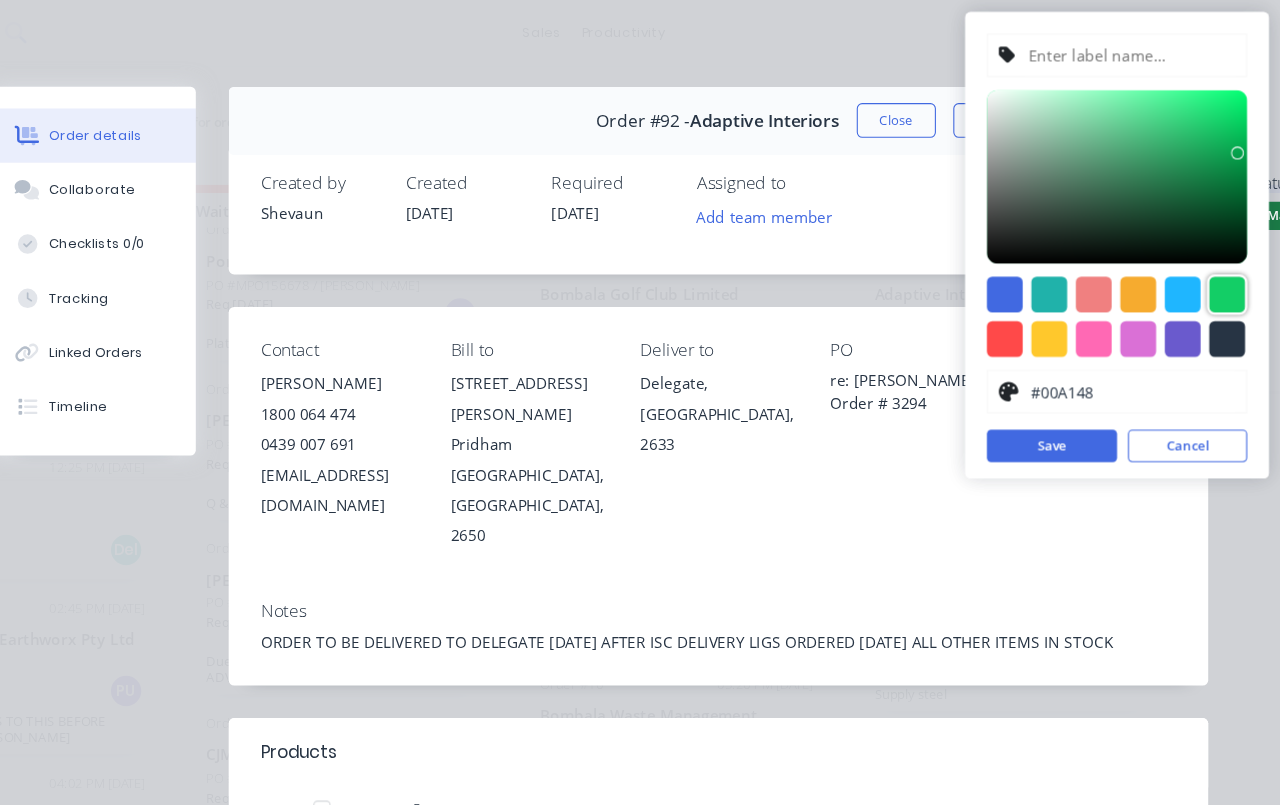 type on "#009E47" 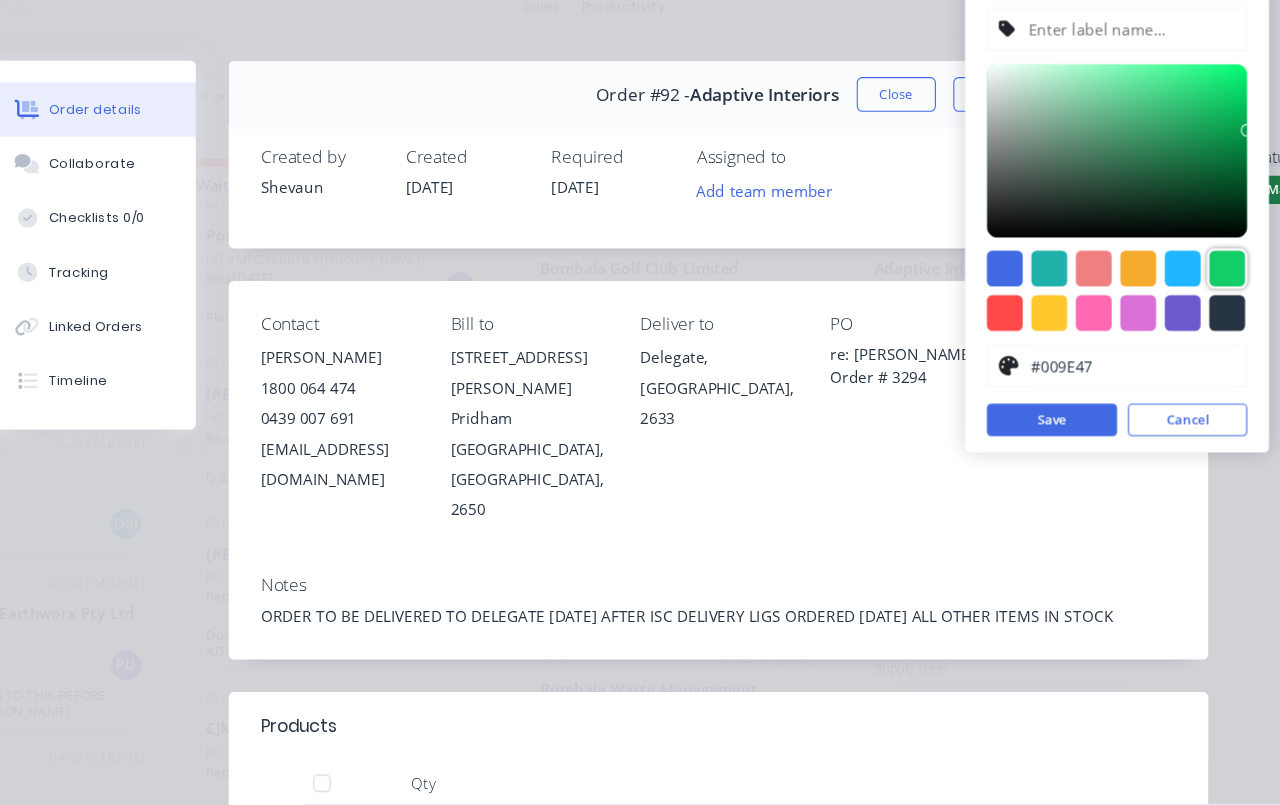 click on "Save" at bounding box center (1062, 411) 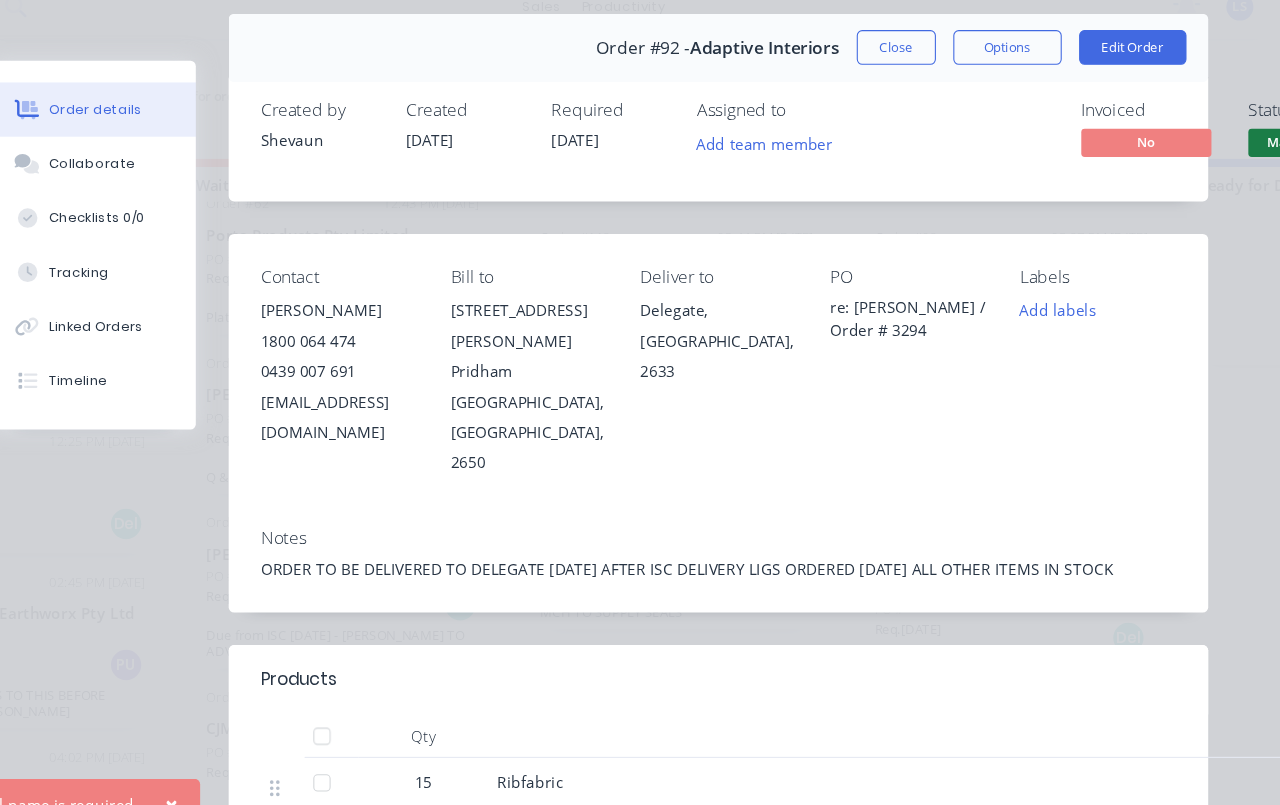 scroll, scrollTop: 14, scrollLeft: 0, axis: vertical 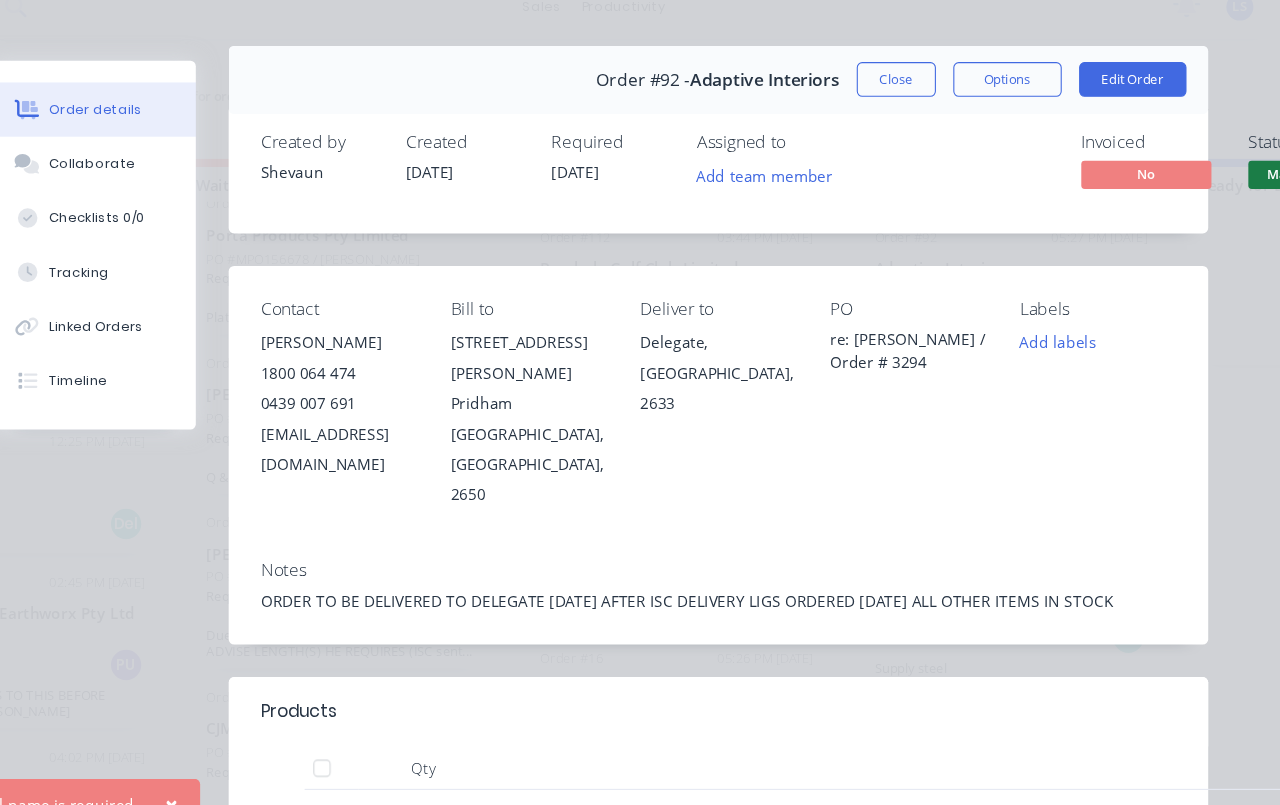 click on "Mal to approve" at bounding box center (1303, 184) 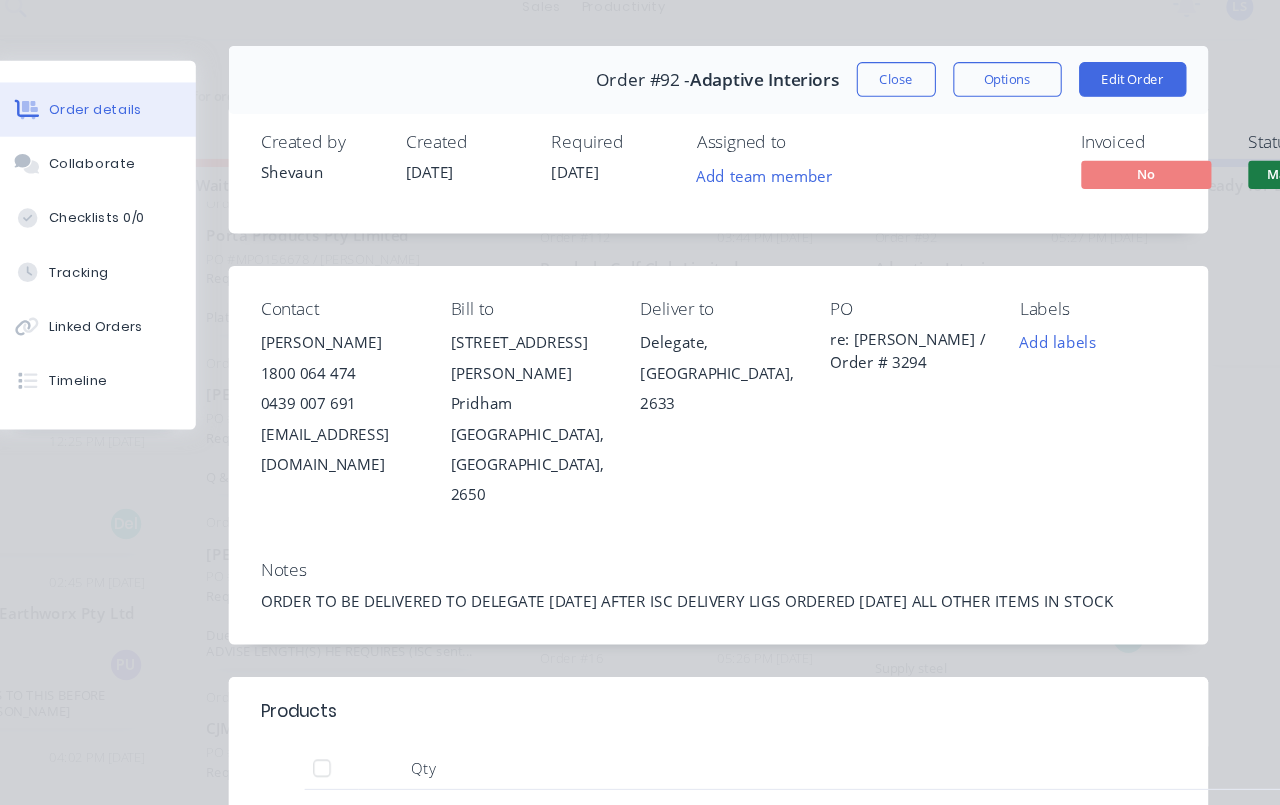 click on "Add labels" at bounding box center (1067, 339) 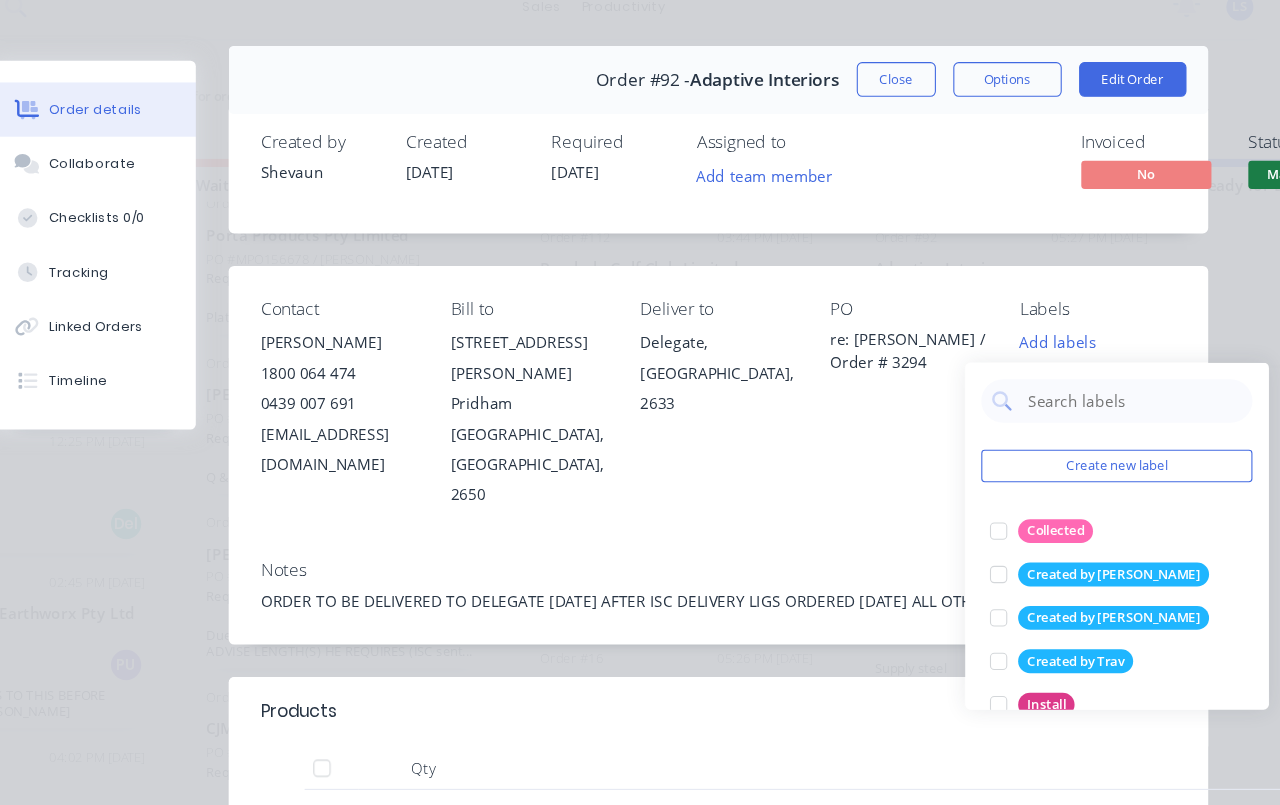 click on "Create new label" at bounding box center (1122, 453) 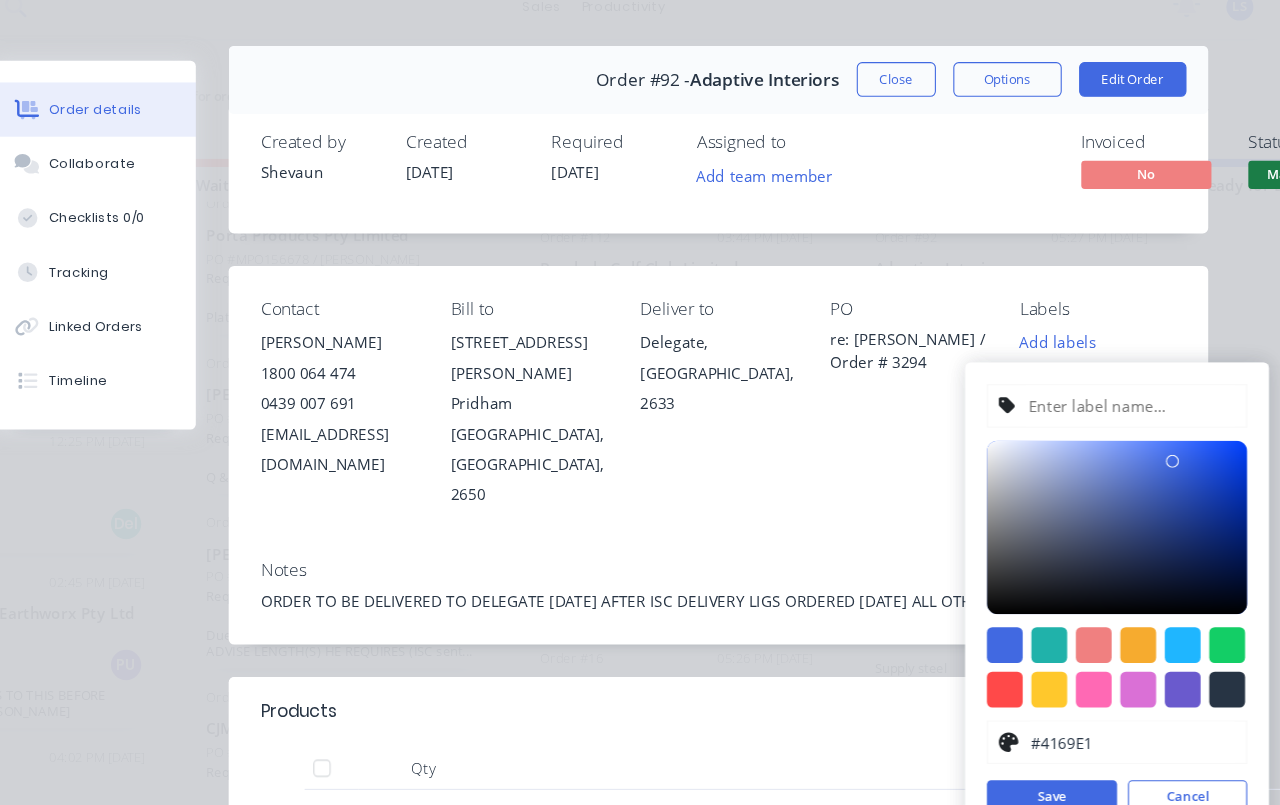 click at bounding box center (1223, 618) 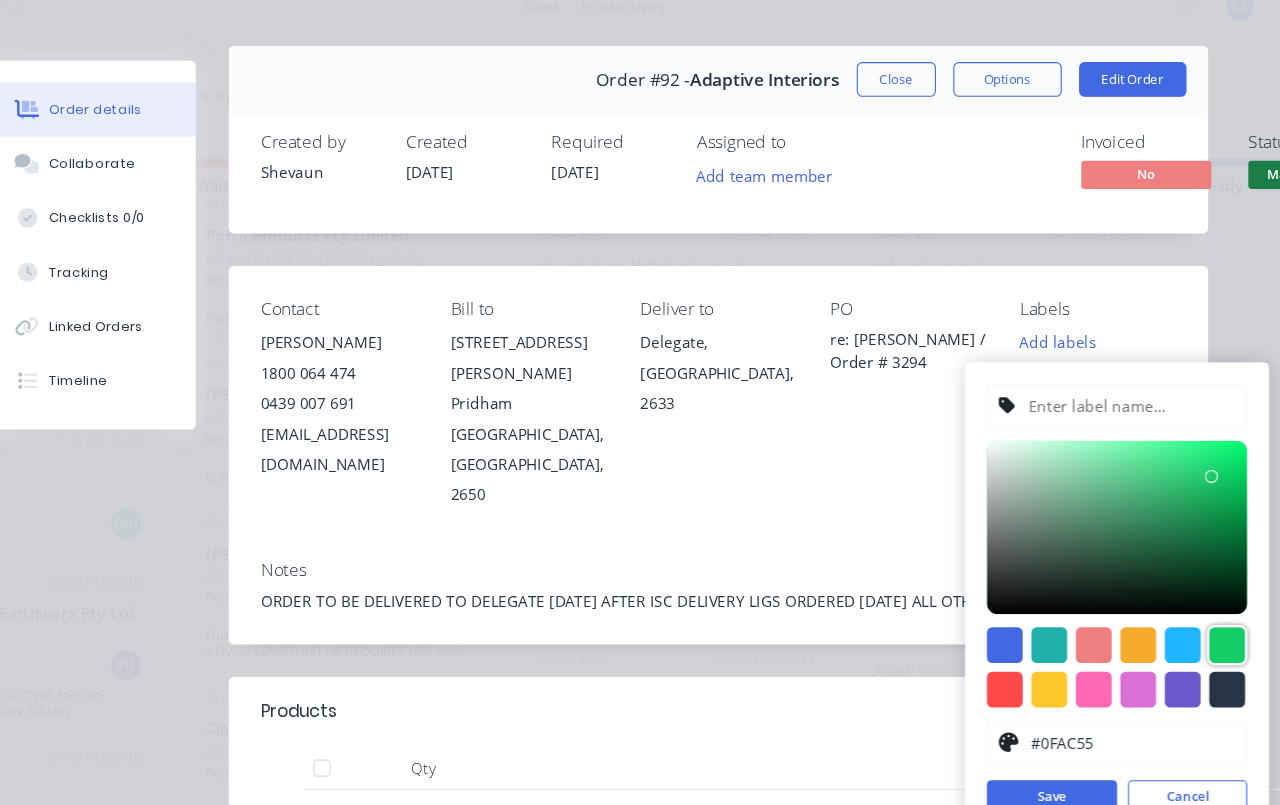 scroll, scrollTop: 3, scrollLeft: 0, axis: vertical 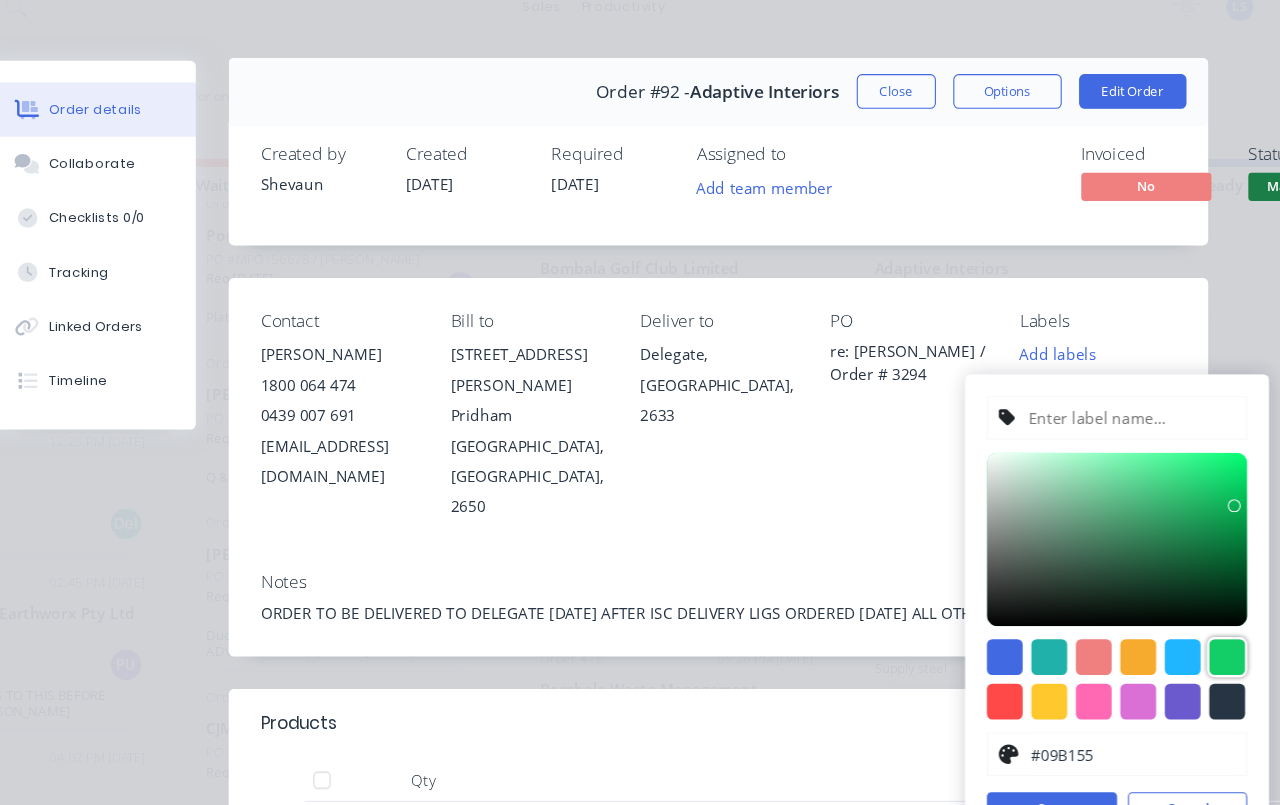 type on "#08B155" 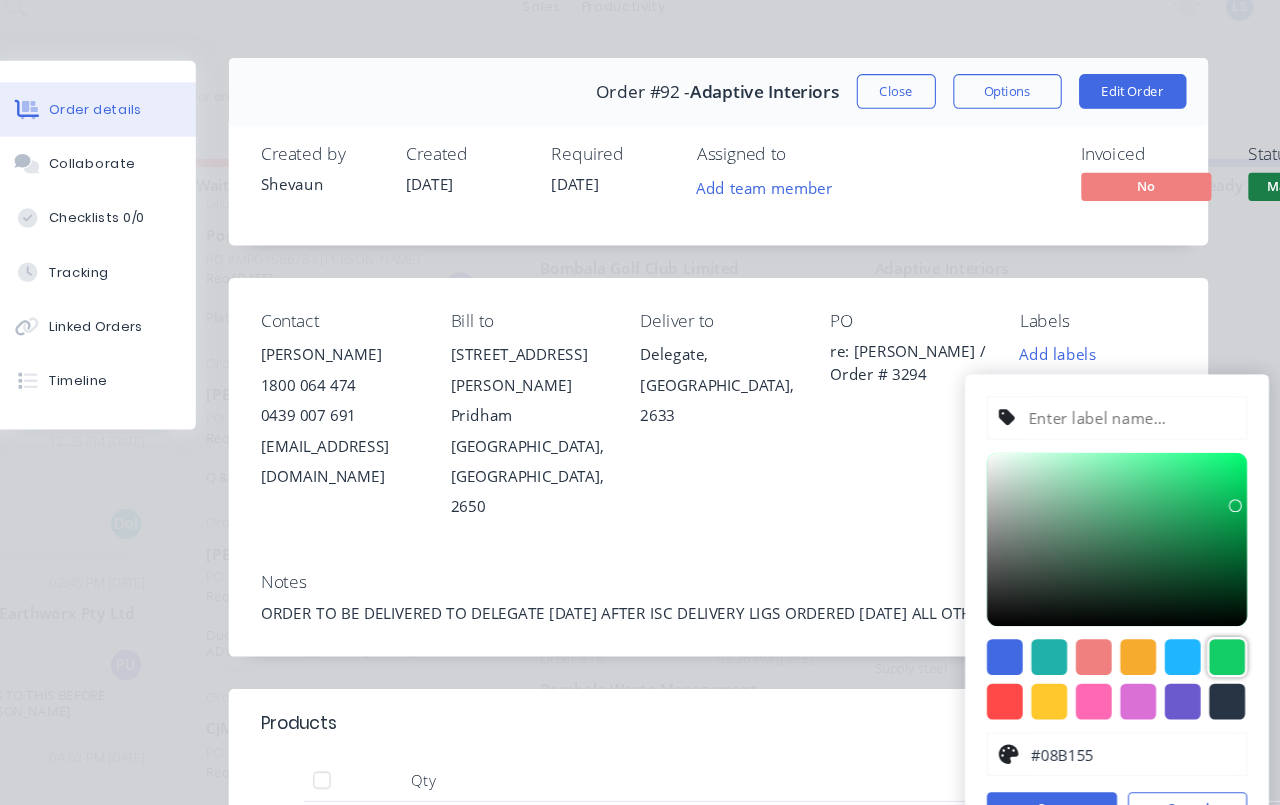 click at bounding box center (1134, 409) 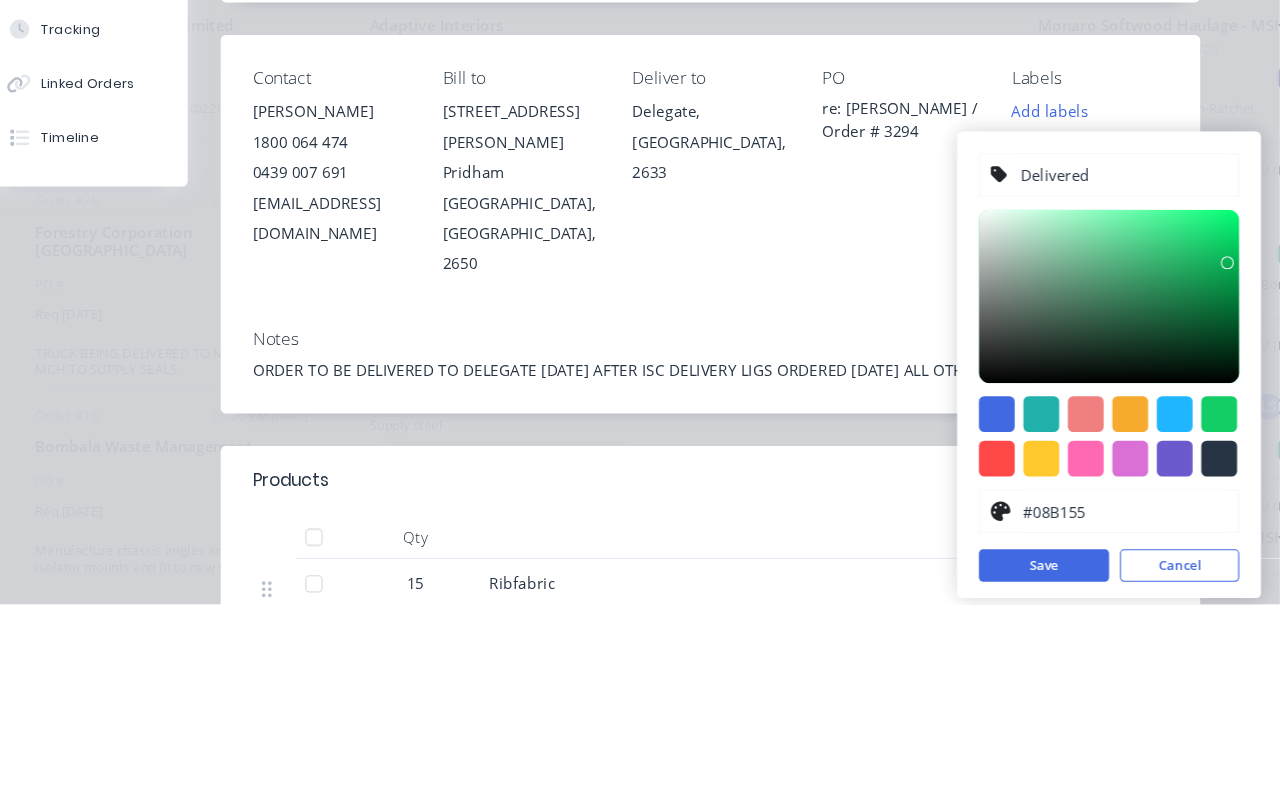 scroll, scrollTop: 6, scrollLeft: 852, axis: both 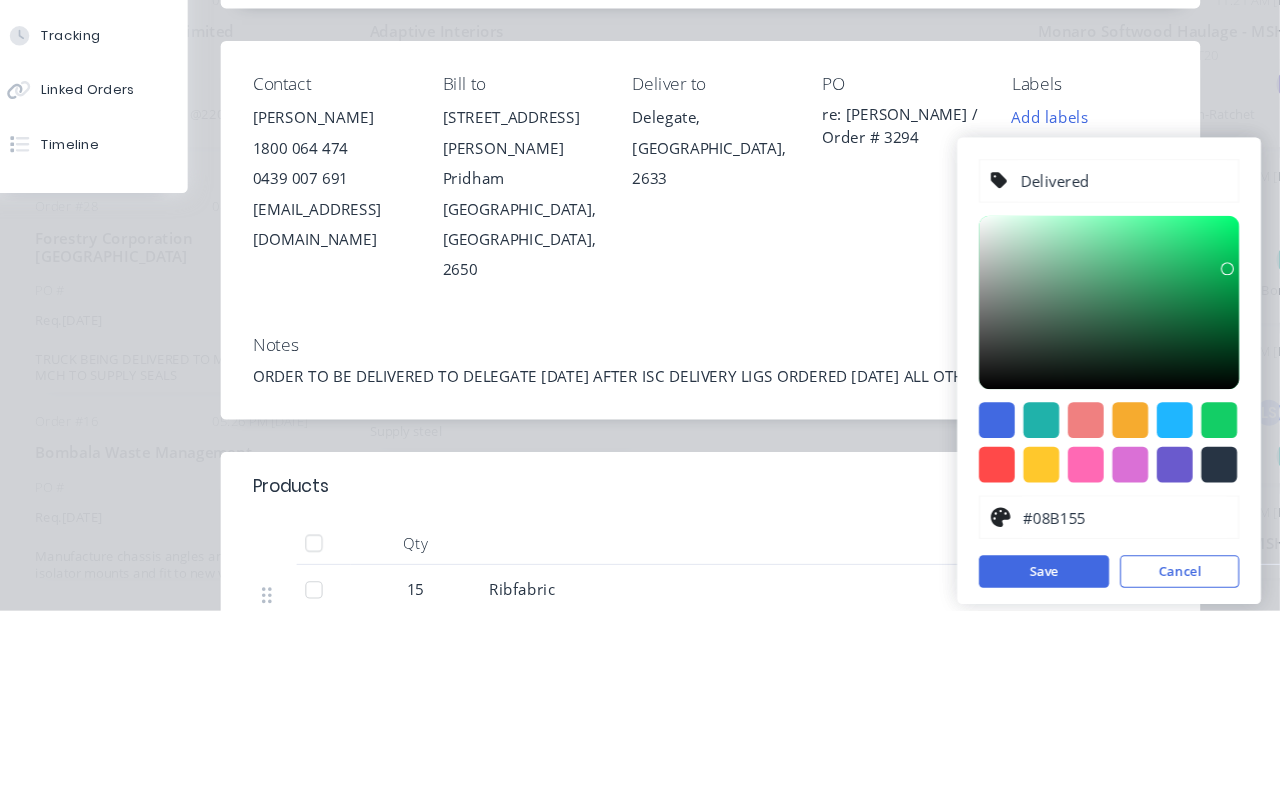 type on "Delivered" 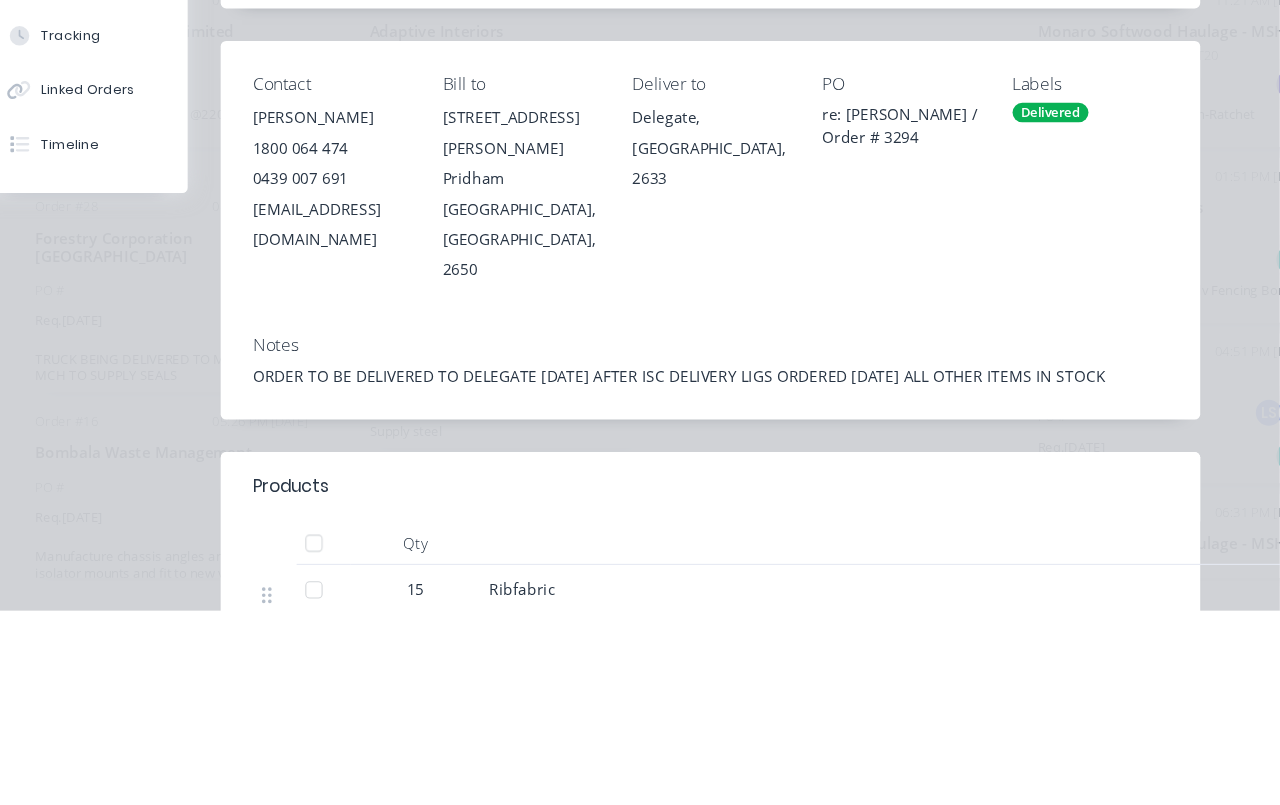 click on "Products" at bounding box center [754, 691] 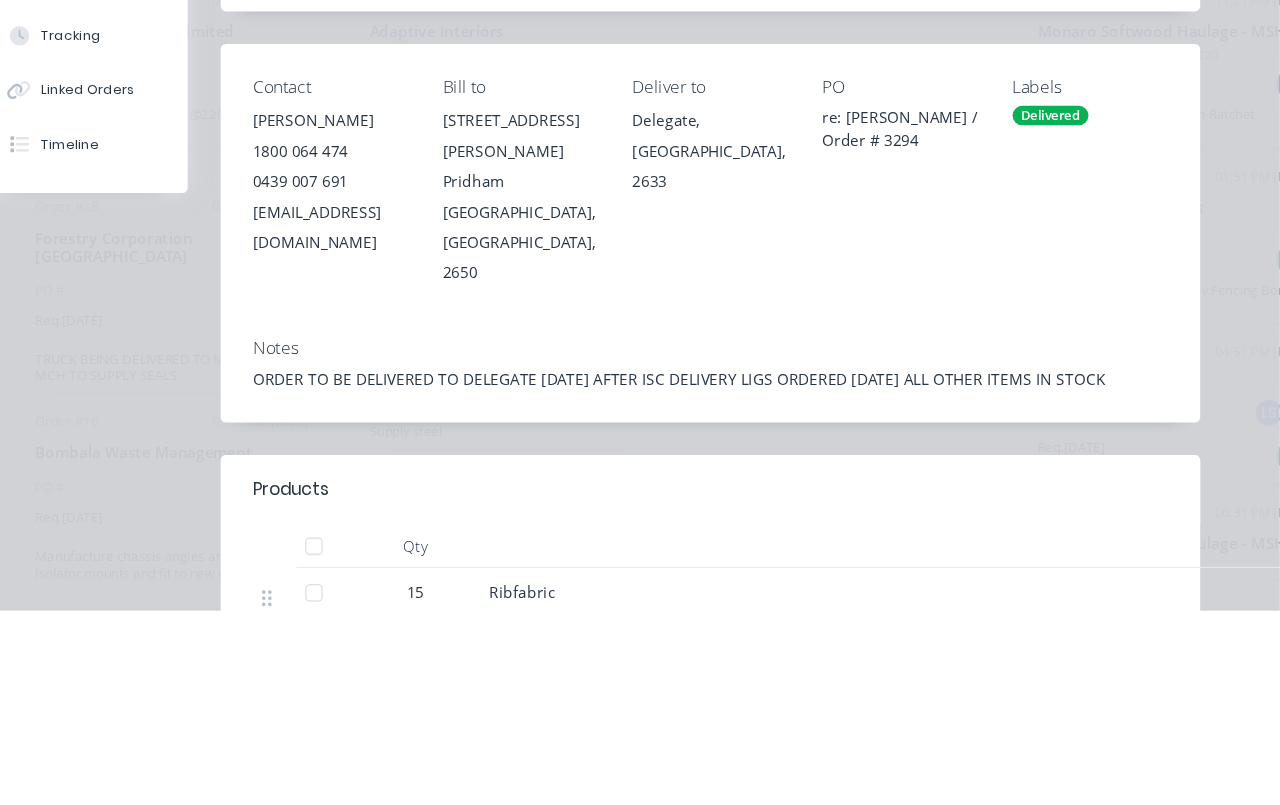 scroll, scrollTop: 0, scrollLeft: 0, axis: both 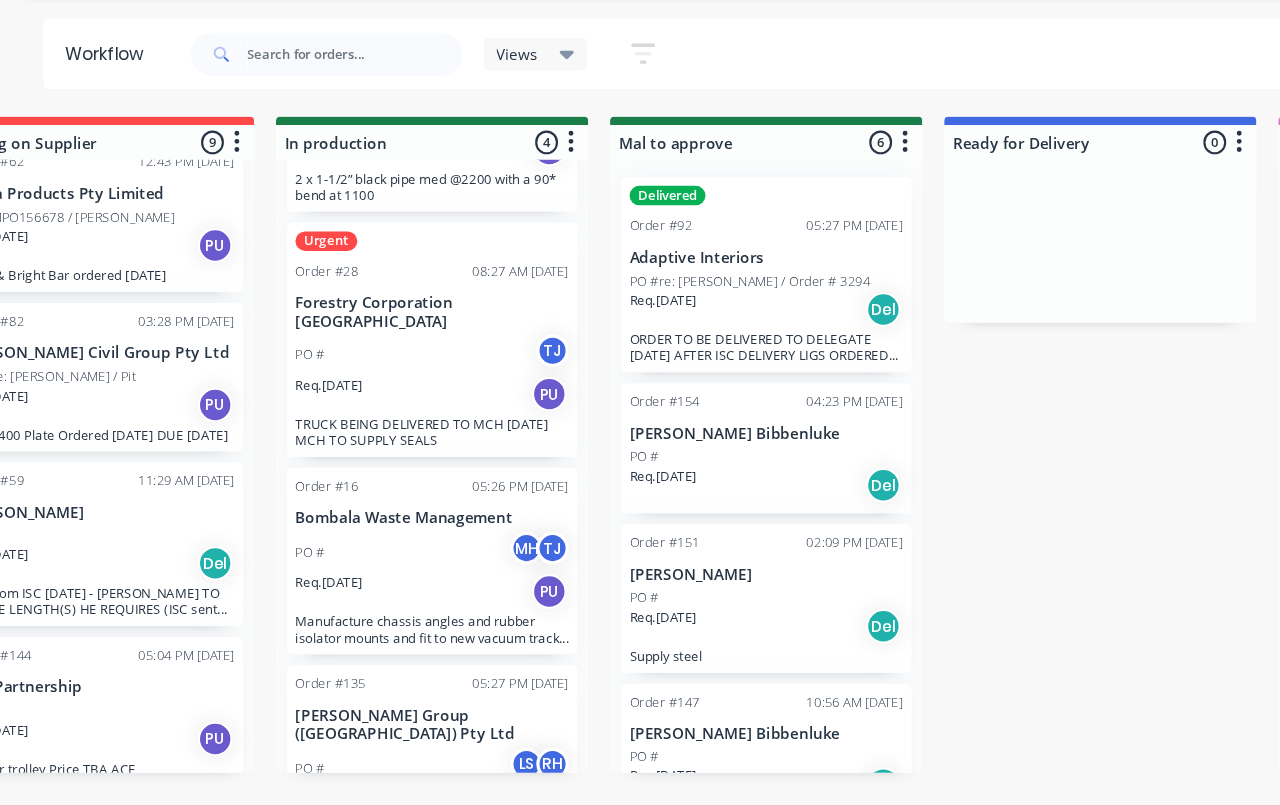 click on "PO # LS RH" at bounding box center [398, 771] 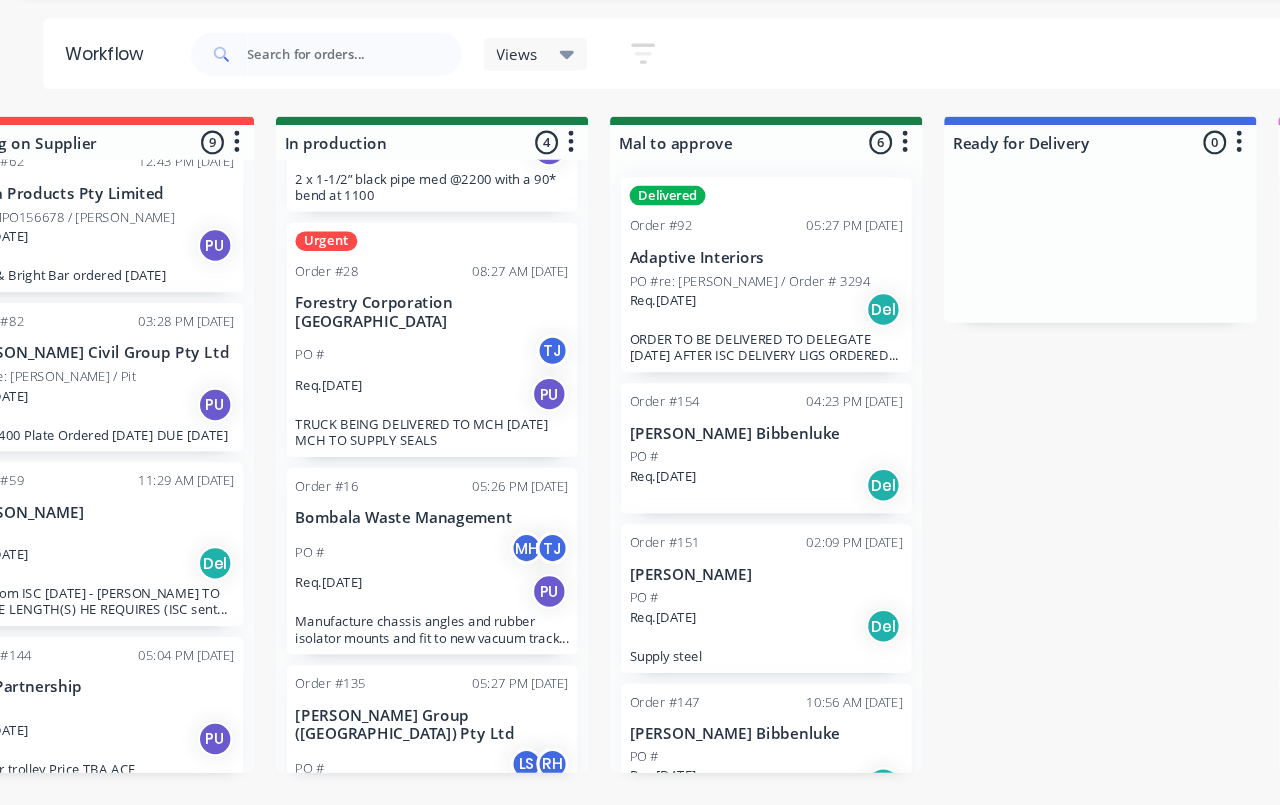 scroll, scrollTop: 7, scrollLeft: 713, axis: both 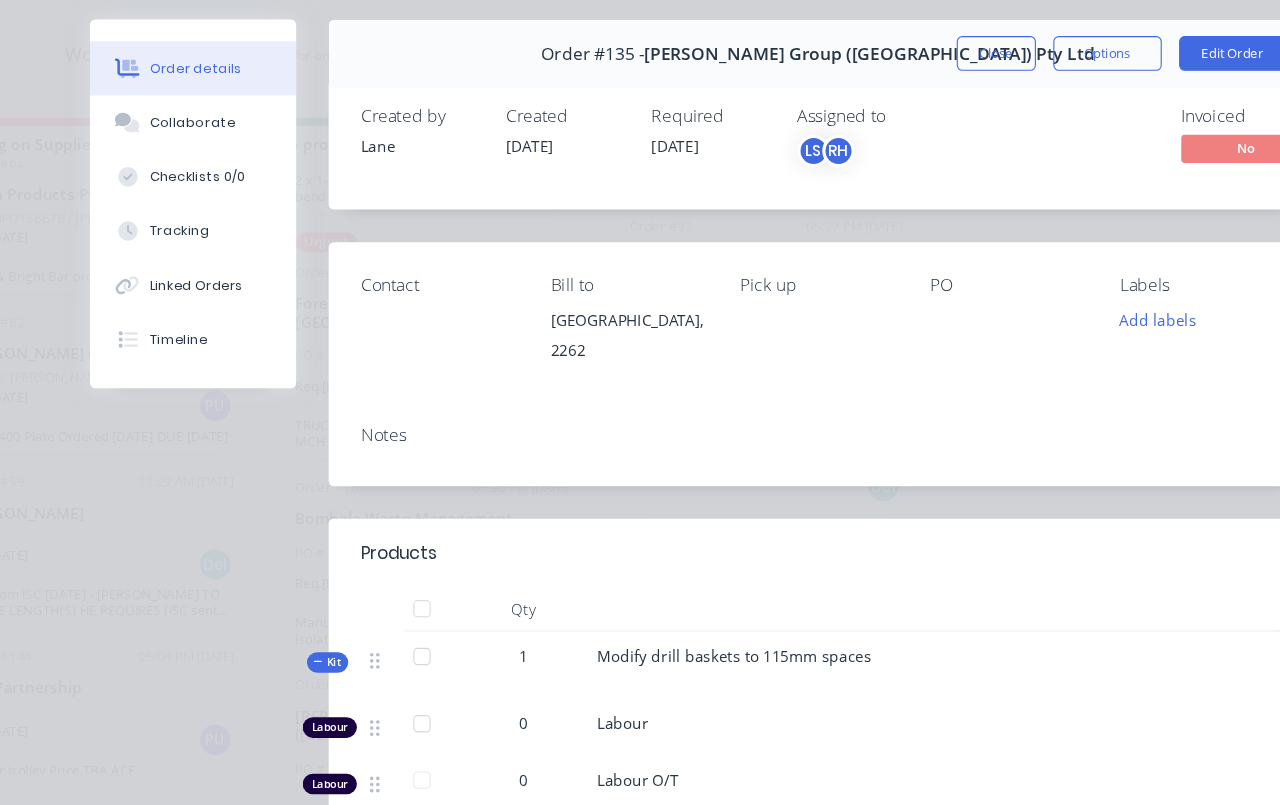 click on "Tracking" at bounding box center [178, 275] 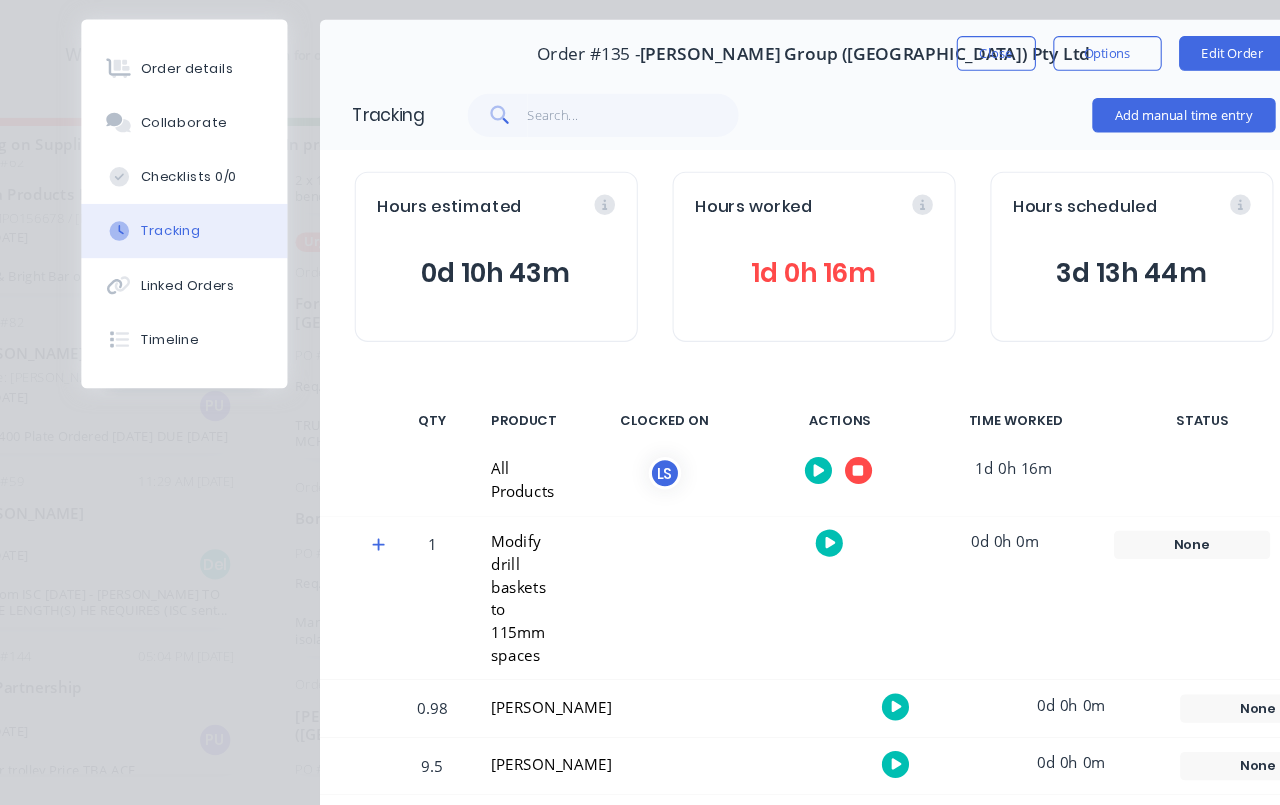 click at bounding box center (791, 495) 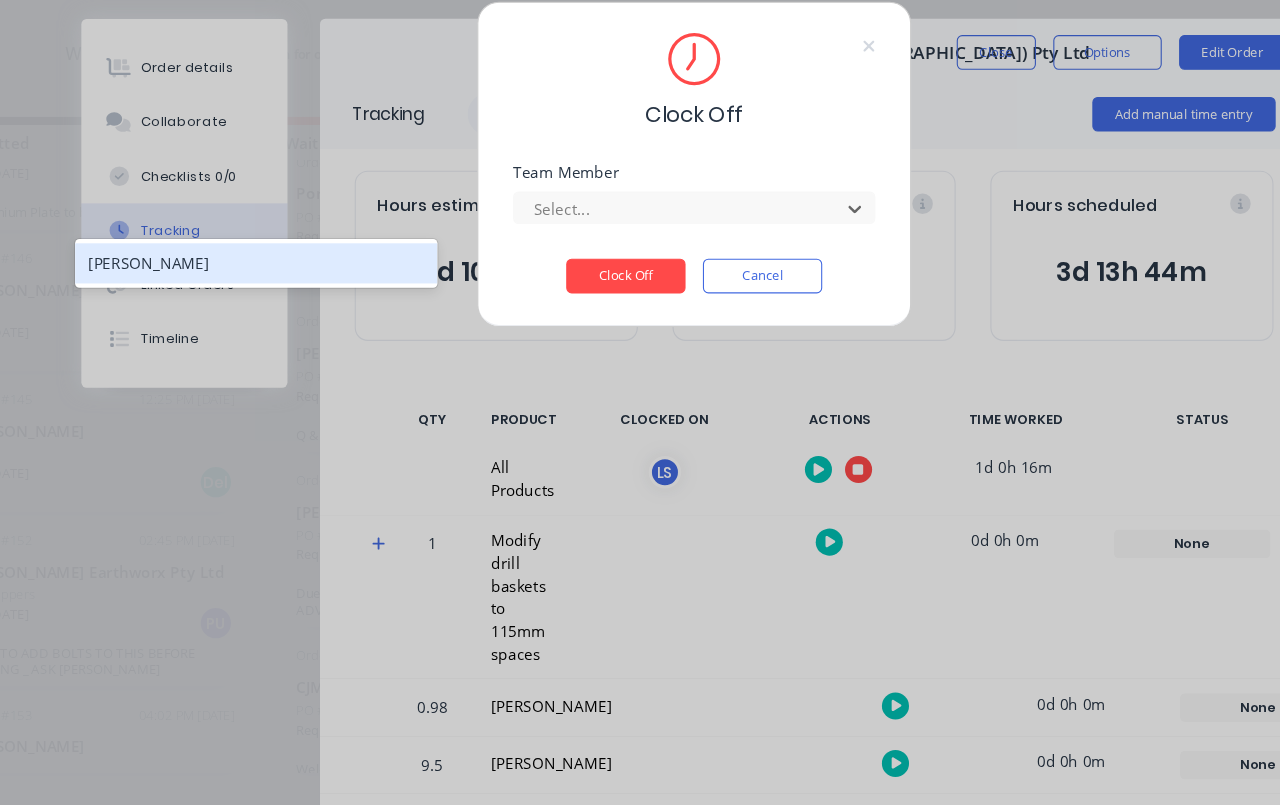 scroll, scrollTop: 6, scrollLeft: 402, axis: both 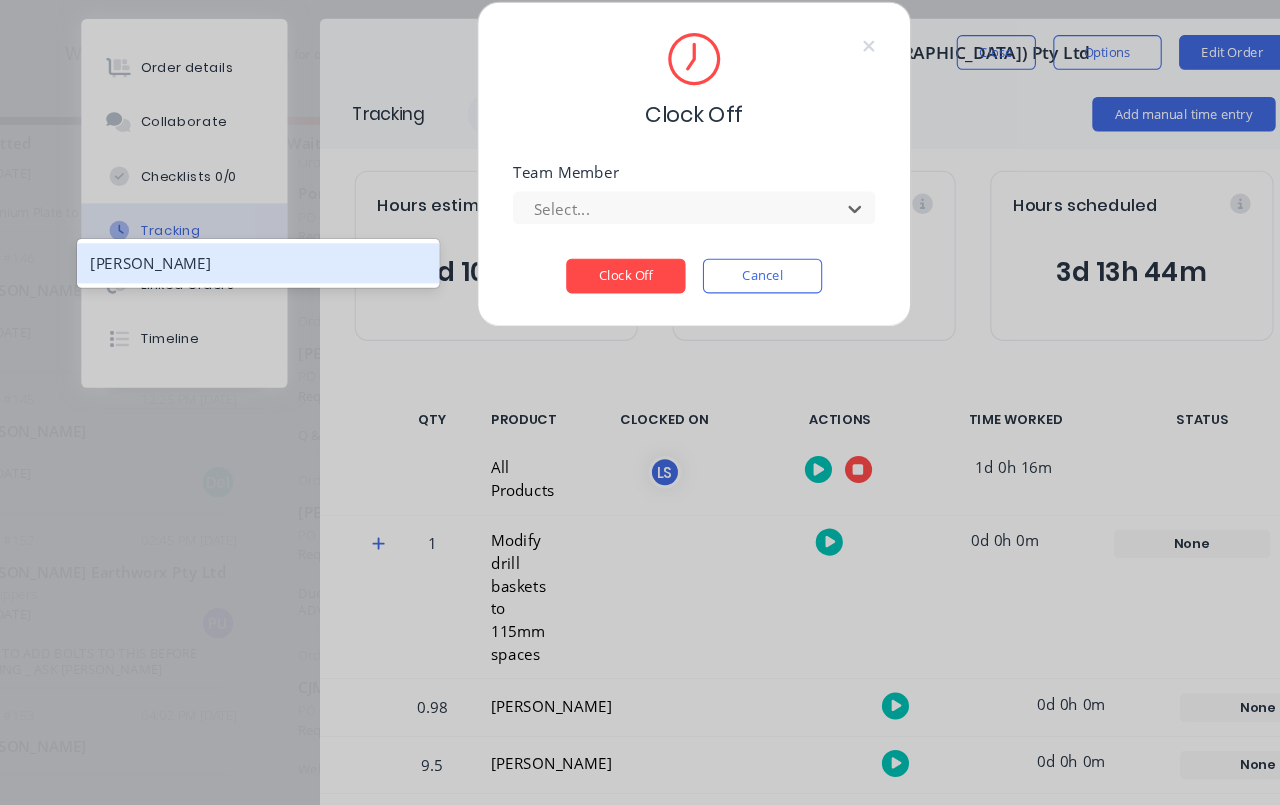click on "[PERSON_NAME]" at bounding box center (238, 305) 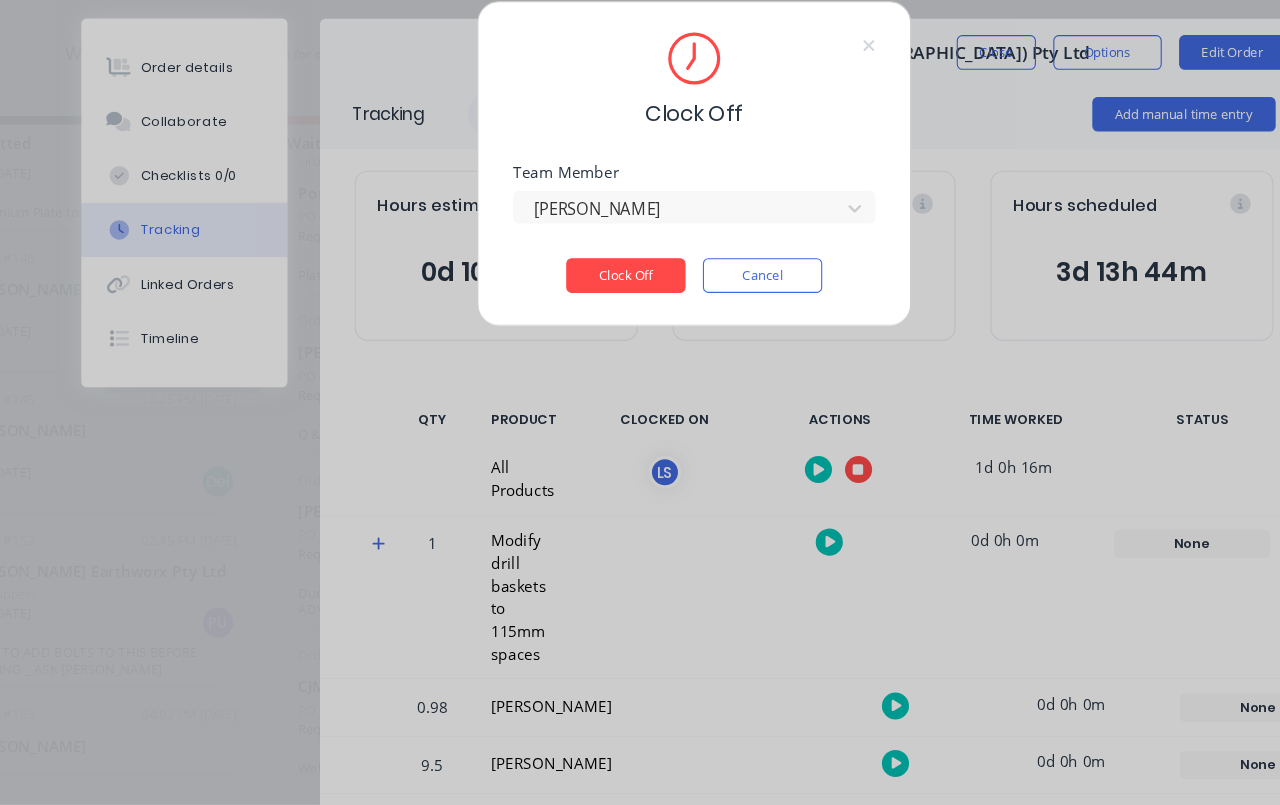 click on "Clock Off" at bounding box center [577, 317] 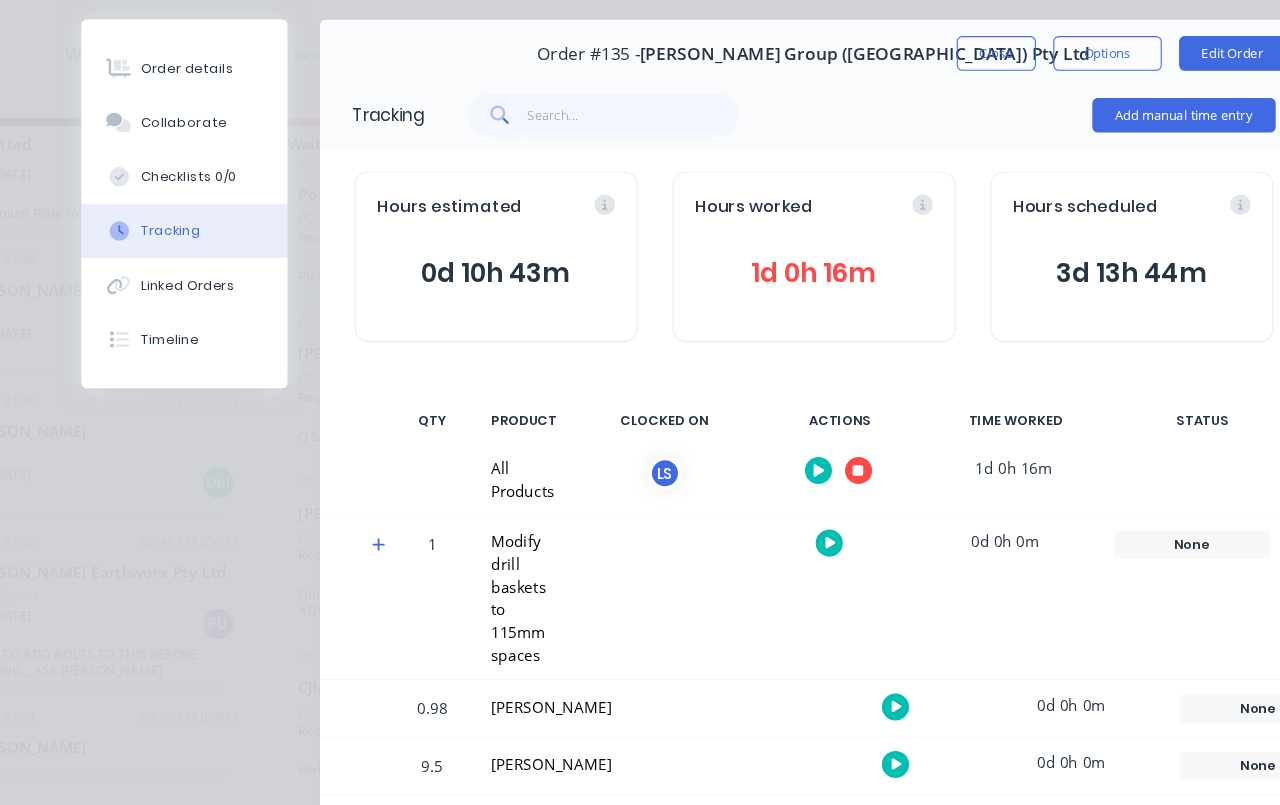 scroll, scrollTop: 6, scrollLeft: 402, axis: both 